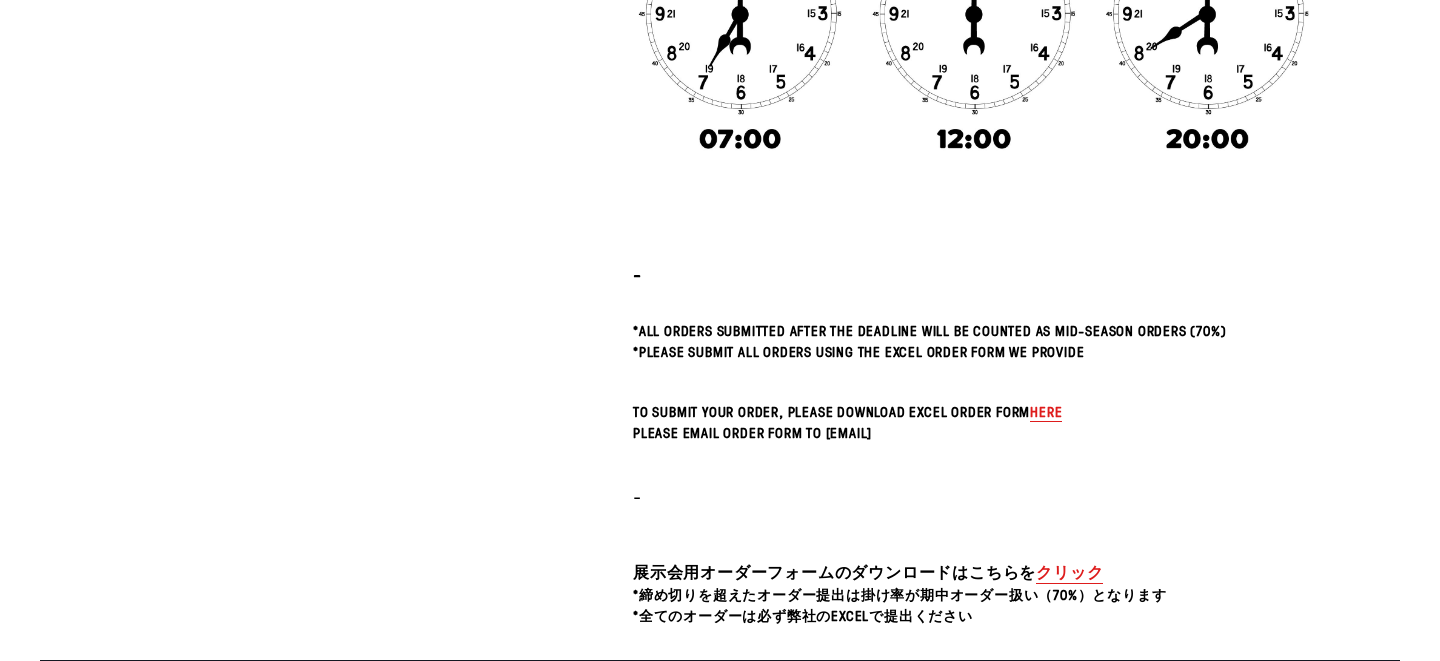 scroll, scrollTop: 0, scrollLeft: 0, axis: both 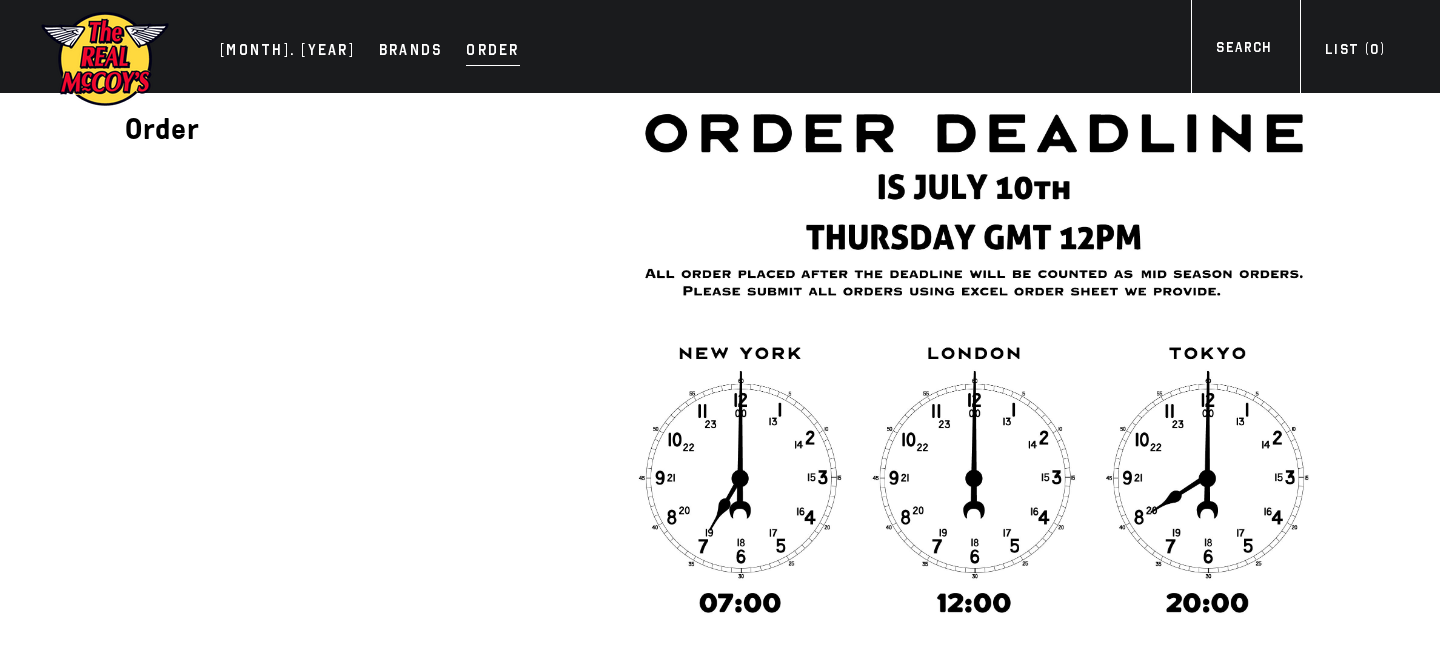 click on "Order" at bounding box center (492, 52) 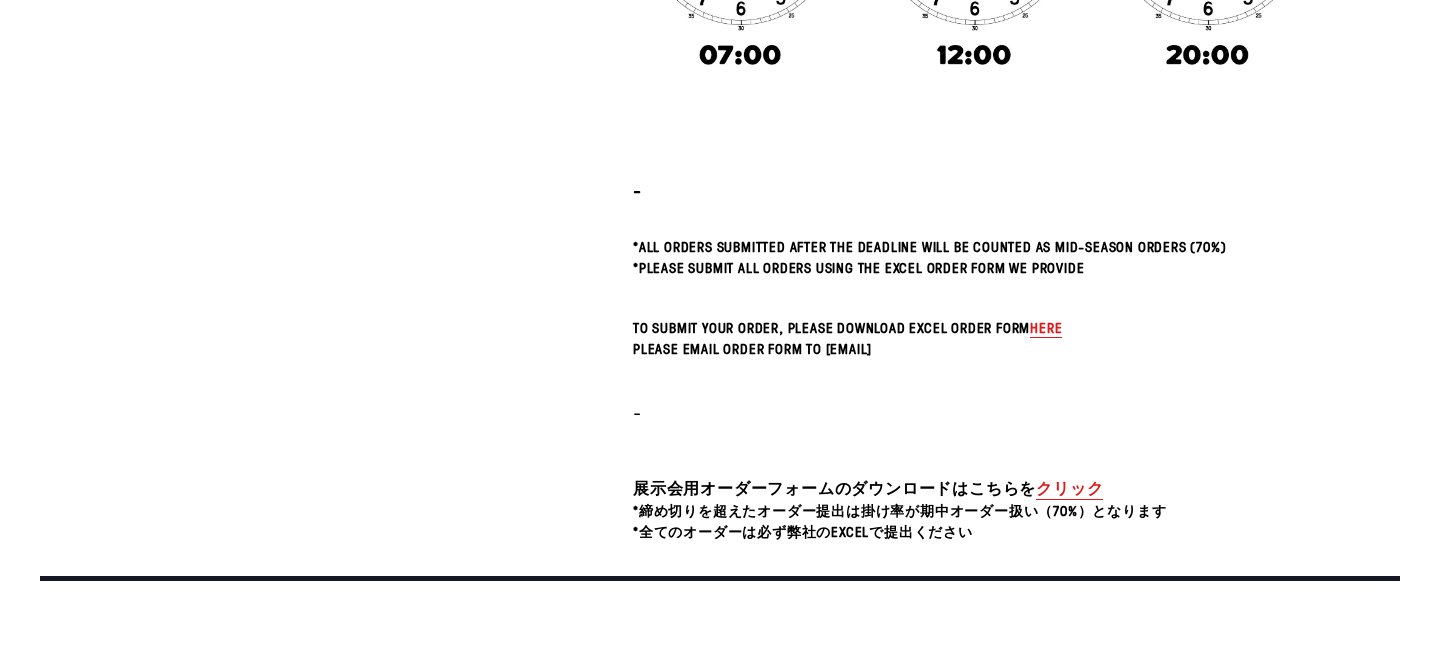 scroll, scrollTop: 0, scrollLeft: 0, axis: both 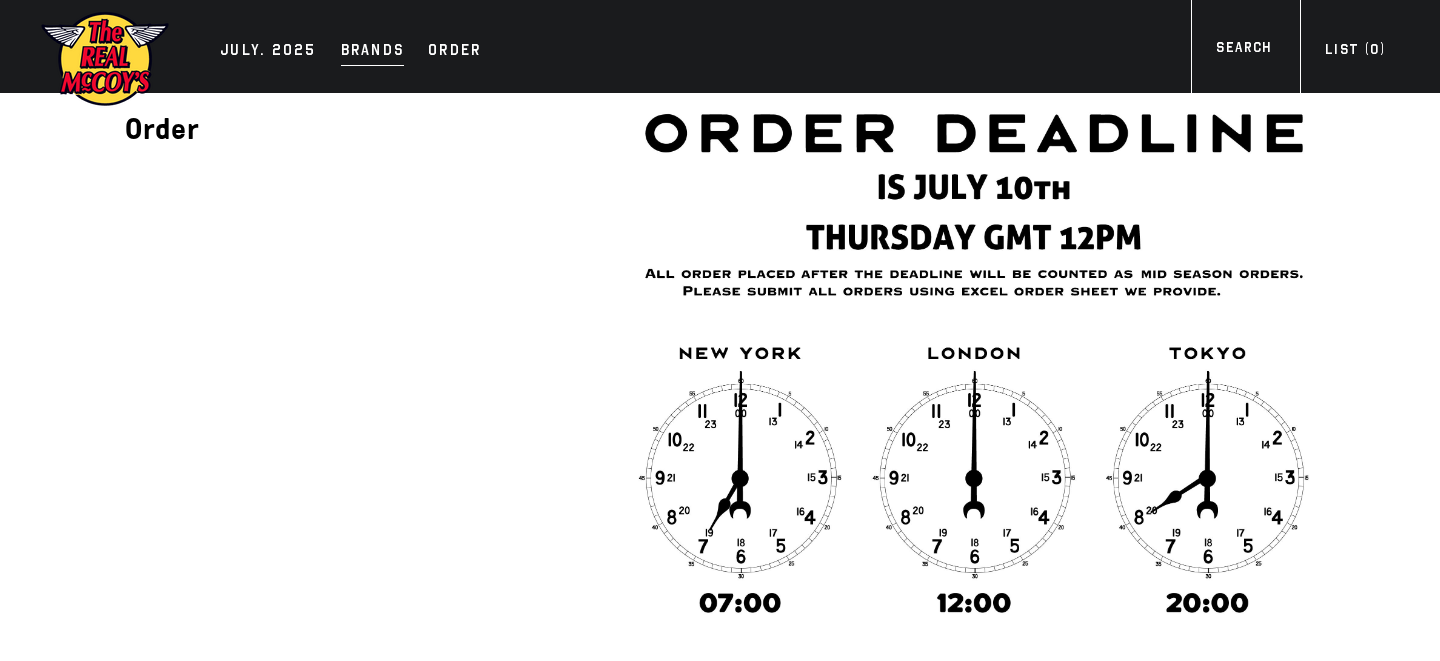 click on "Brands" at bounding box center (373, 52) 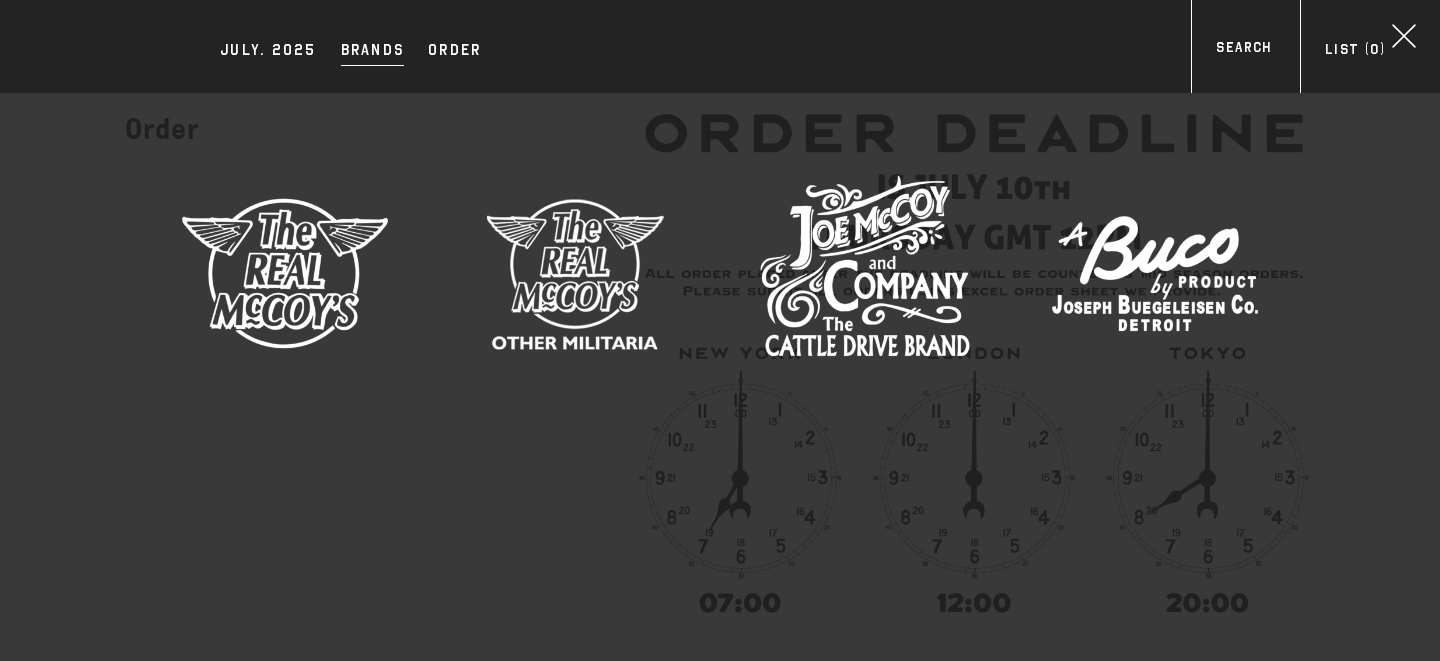 click at bounding box center [285, 273] 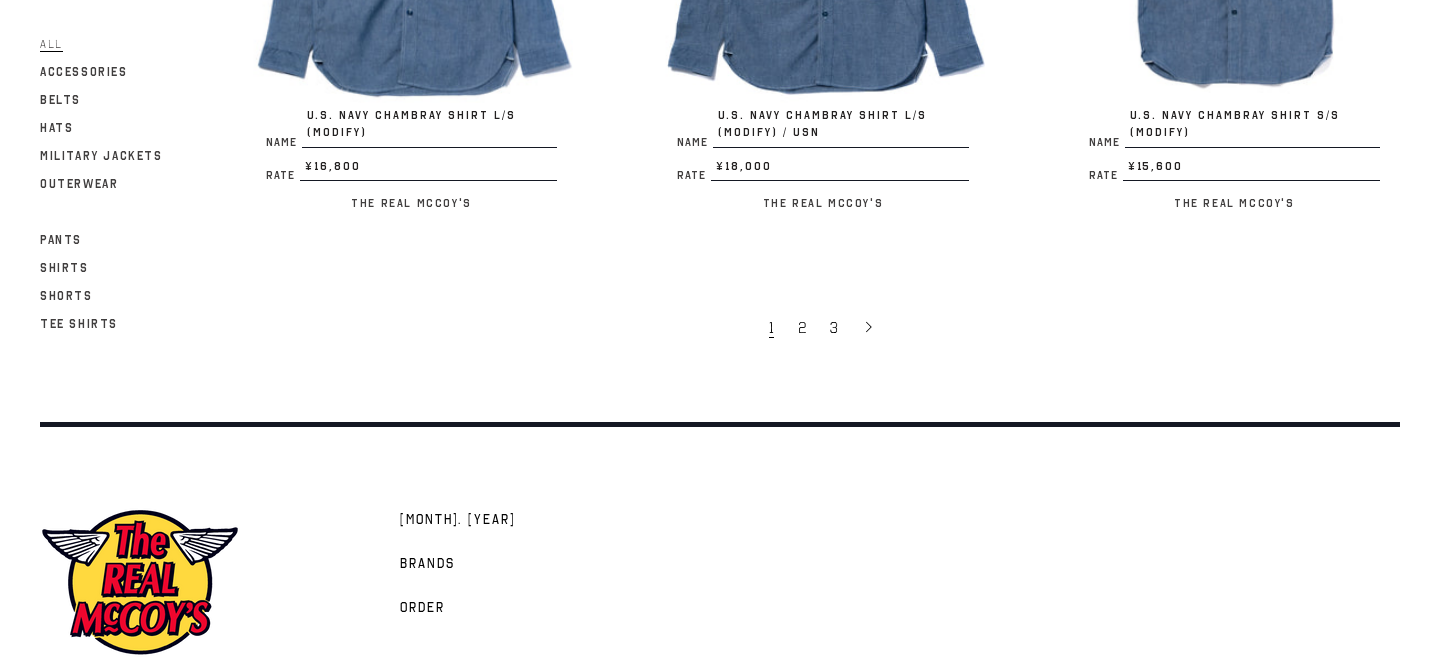 scroll, scrollTop: 3944, scrollLeft: 0, axis: vertical 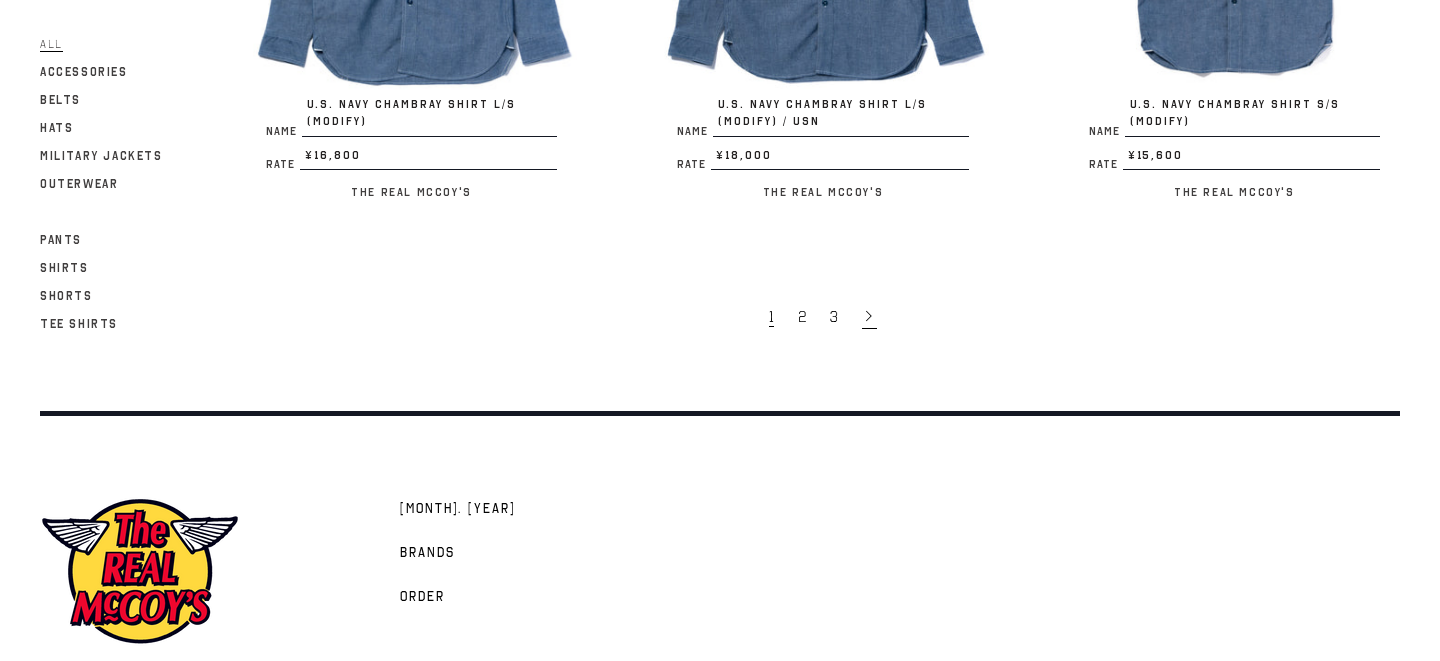 click at bounding box center (869, 316) 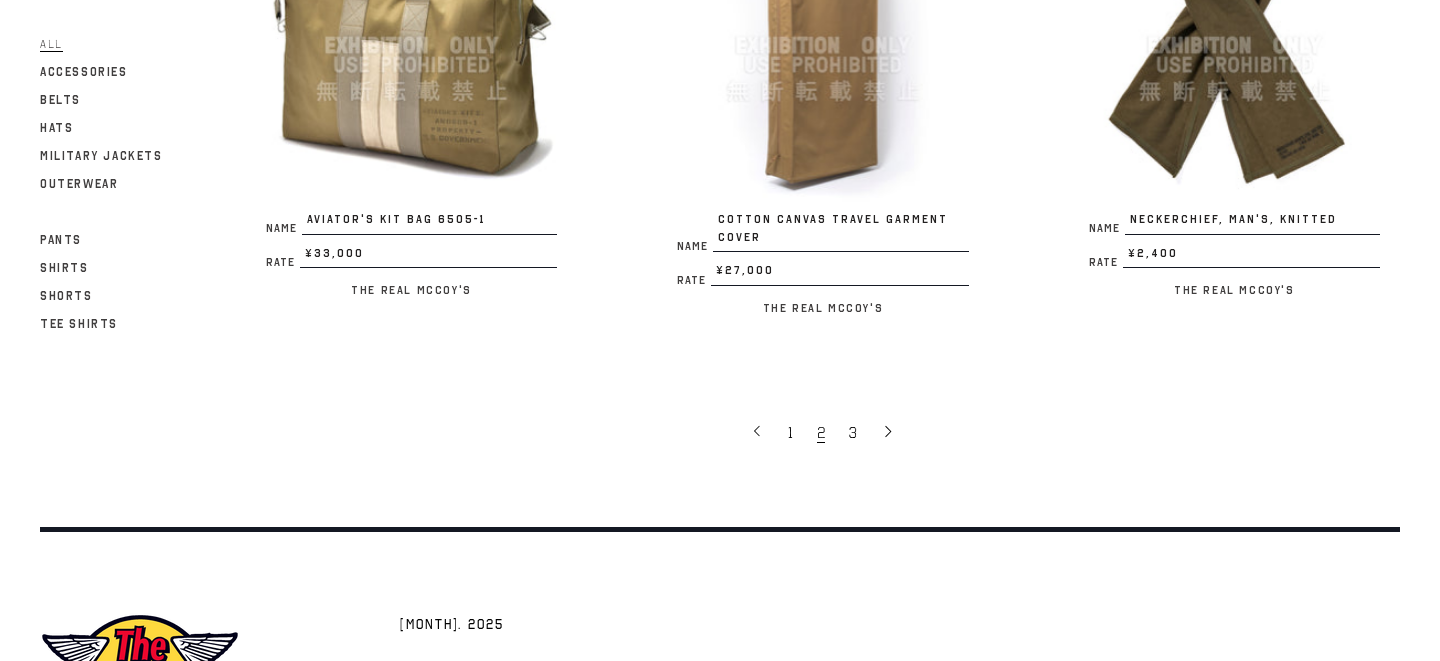 scroll, scrollTop: 3812, scrollLeft: 0, axis: vertical 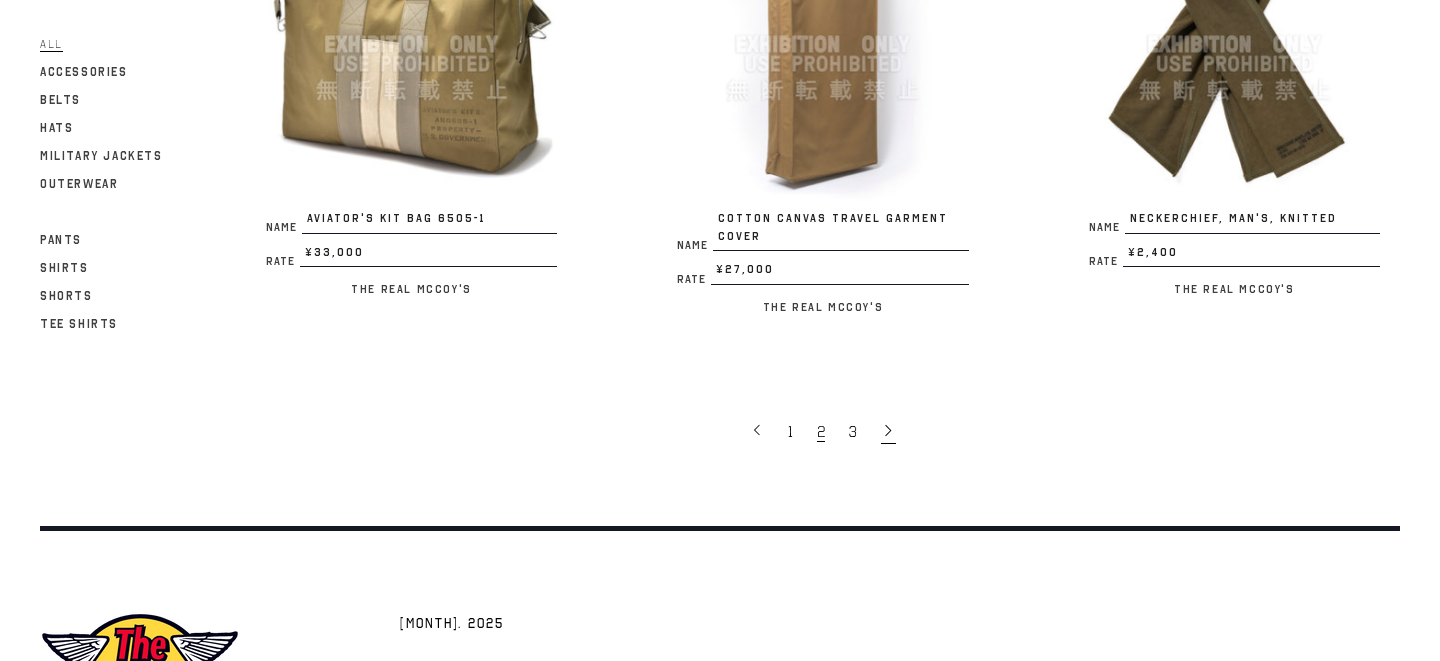 click at bounding box center (888, 430) 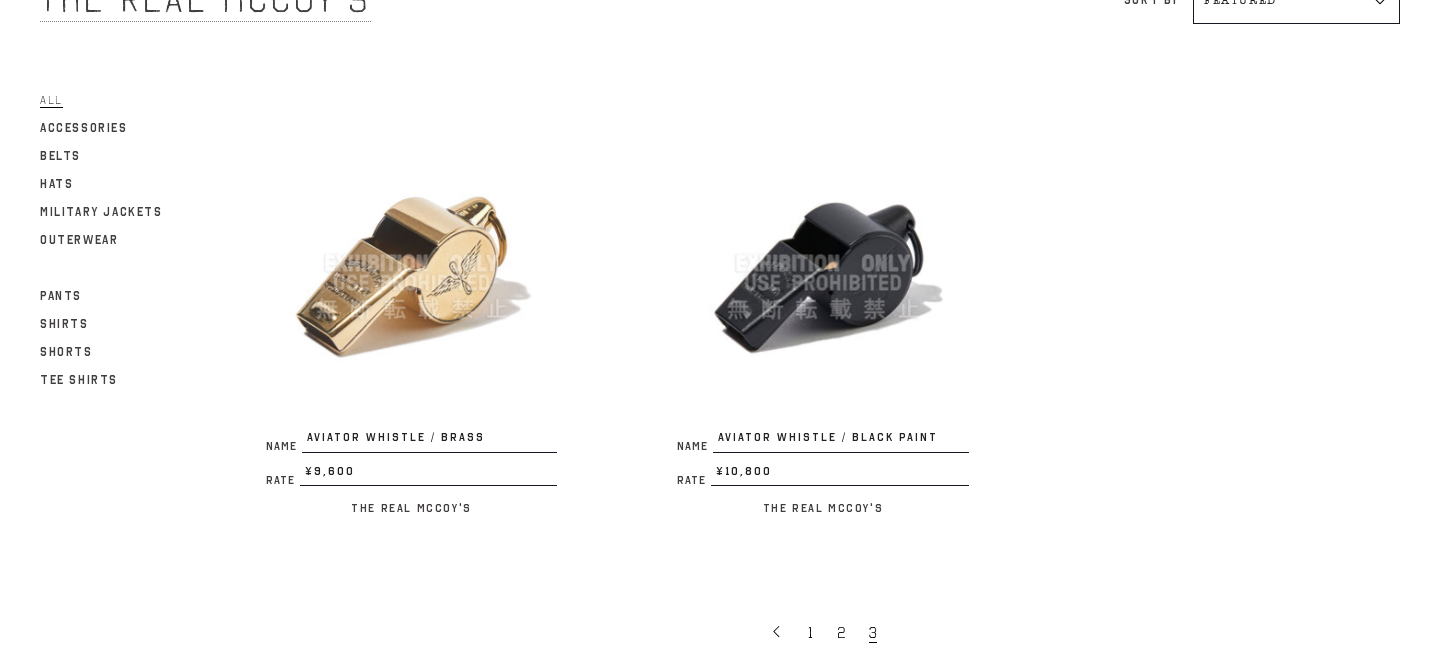scroll, scrollTop: 0, scrollLeft: 0, axis: both 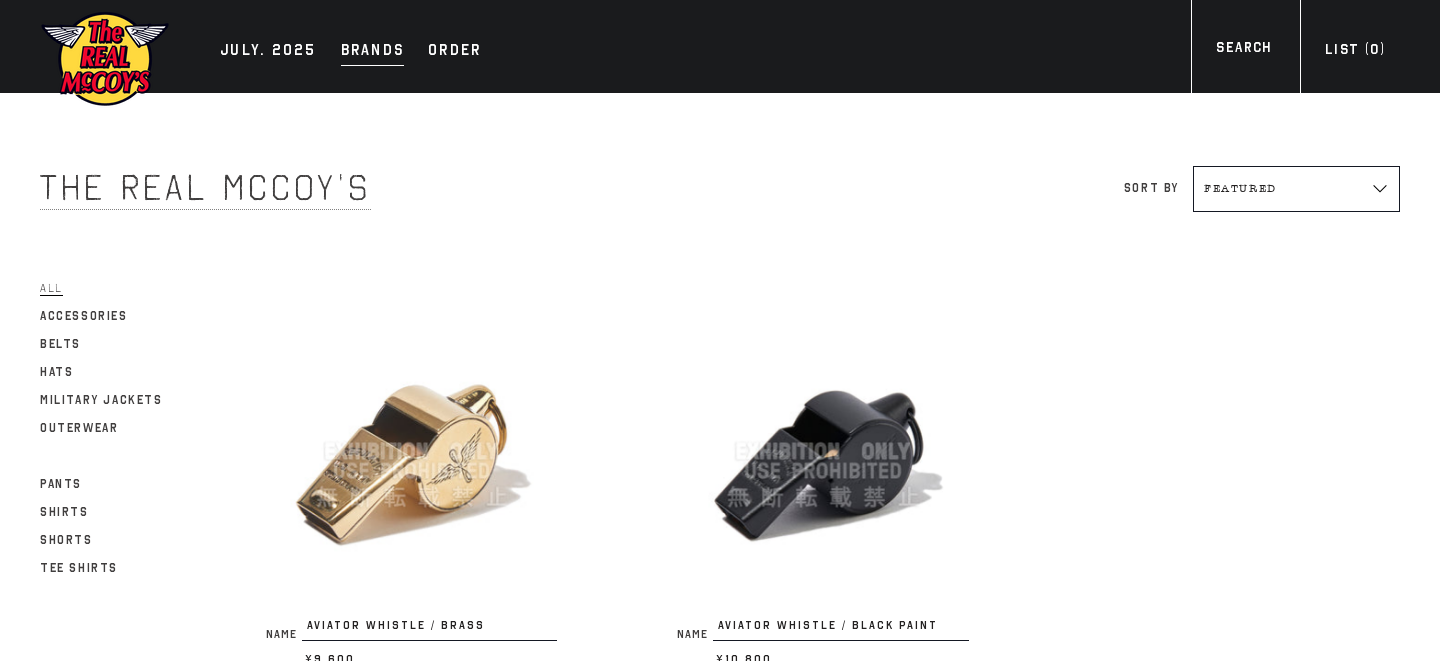 click on "Brands" at bounding box center [373, 52] 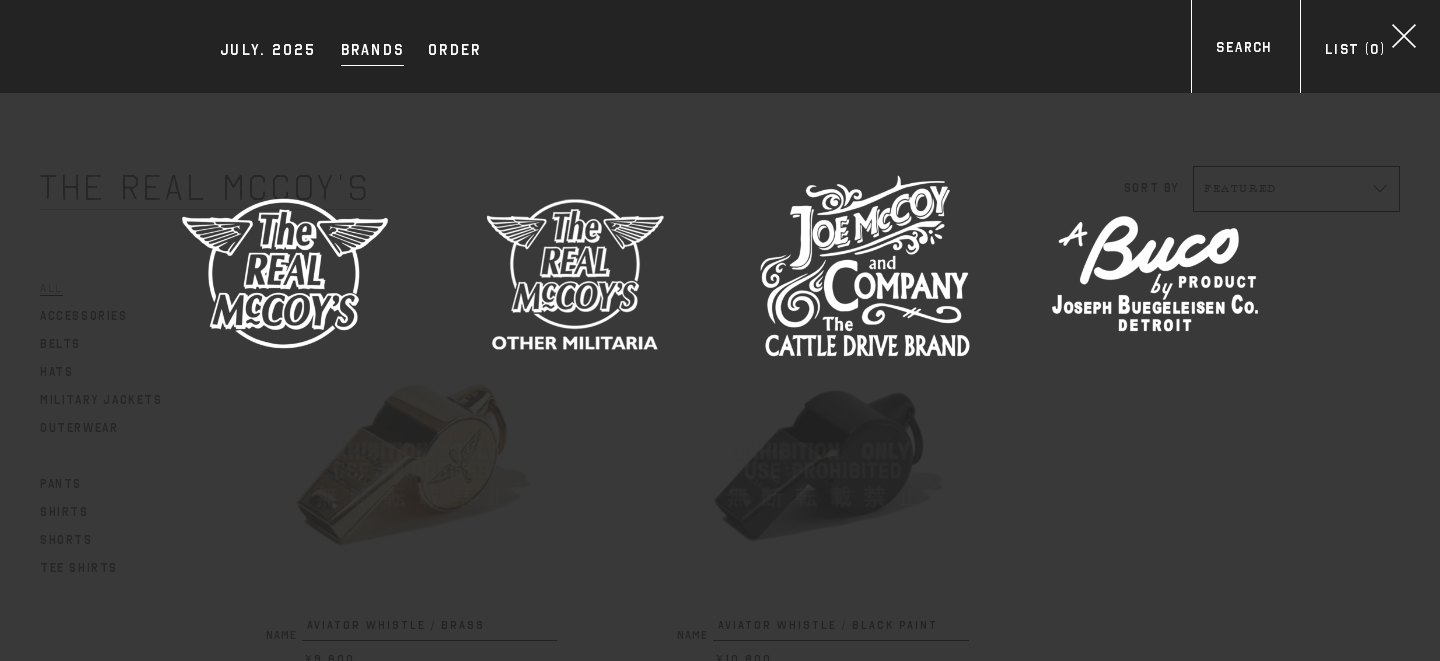 click at bounding box center (575, 273) 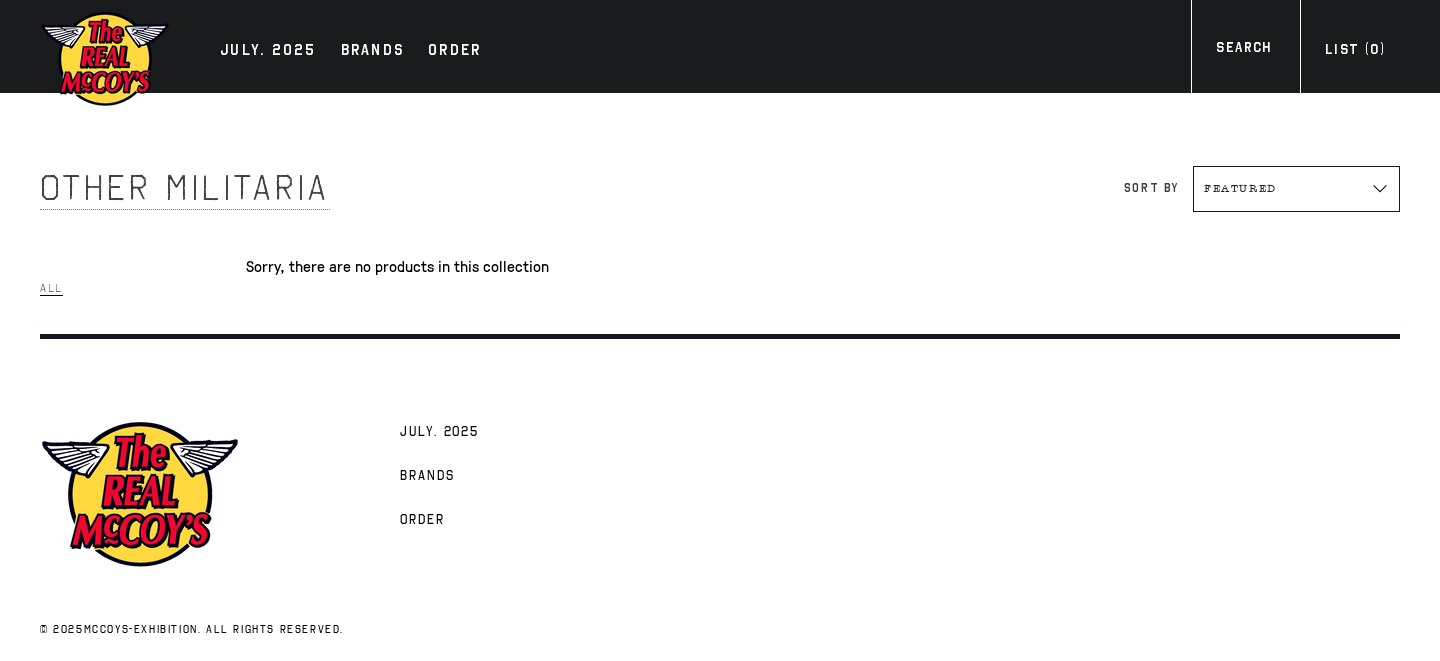 scroll, scrollTop: 0, scrollLeft: 0, axis: both 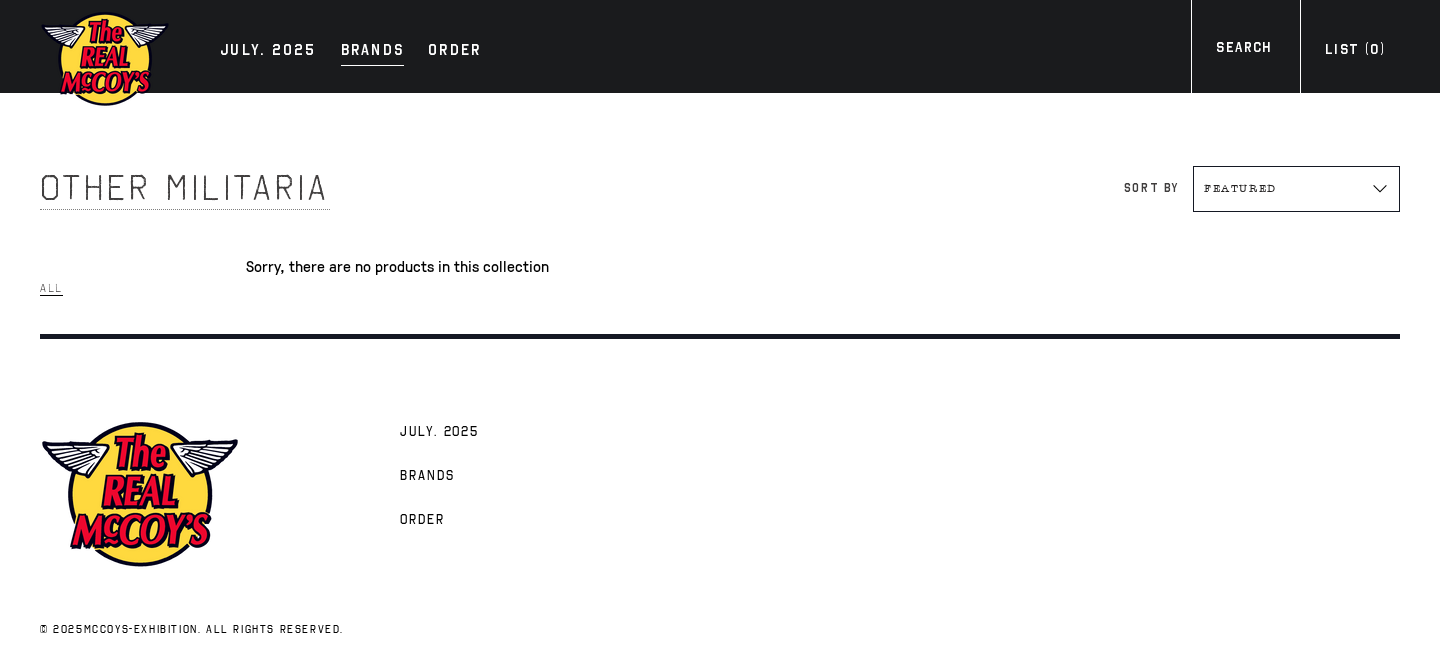 click on "Brands" at bounding box center [373, 52] 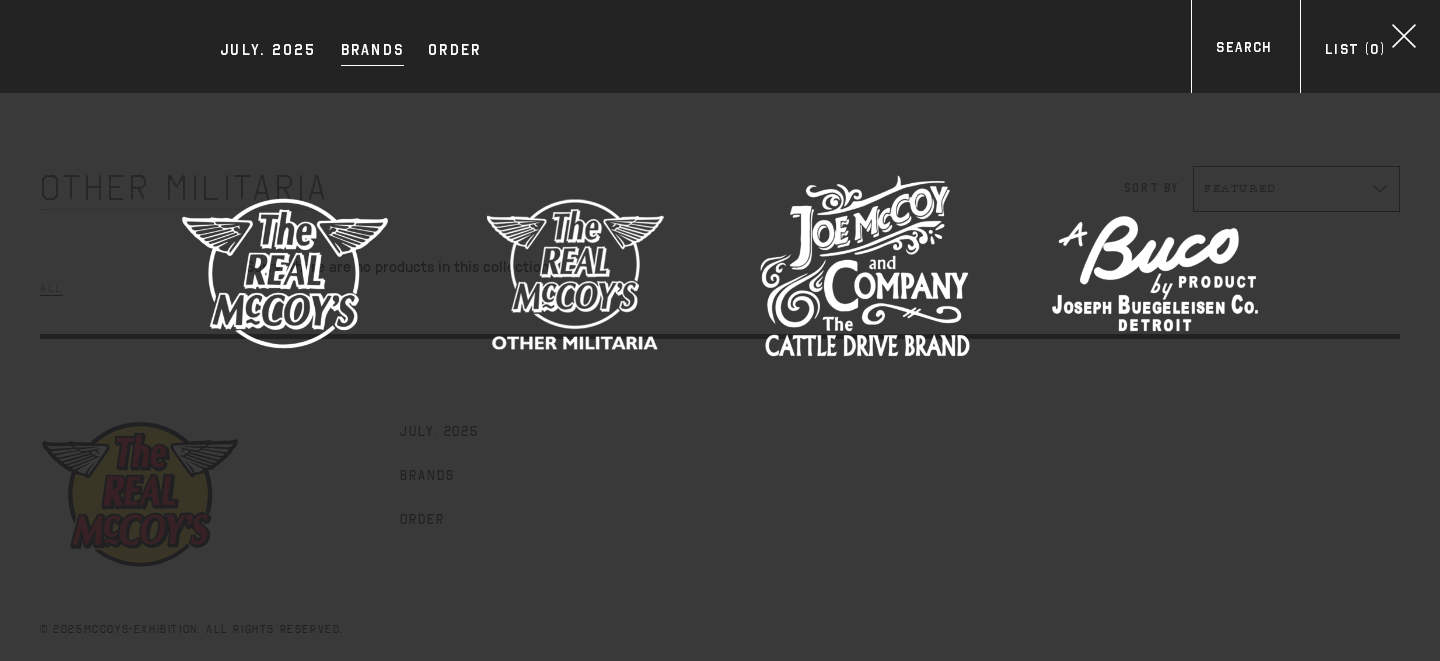 click at bounding box center [865, 273] 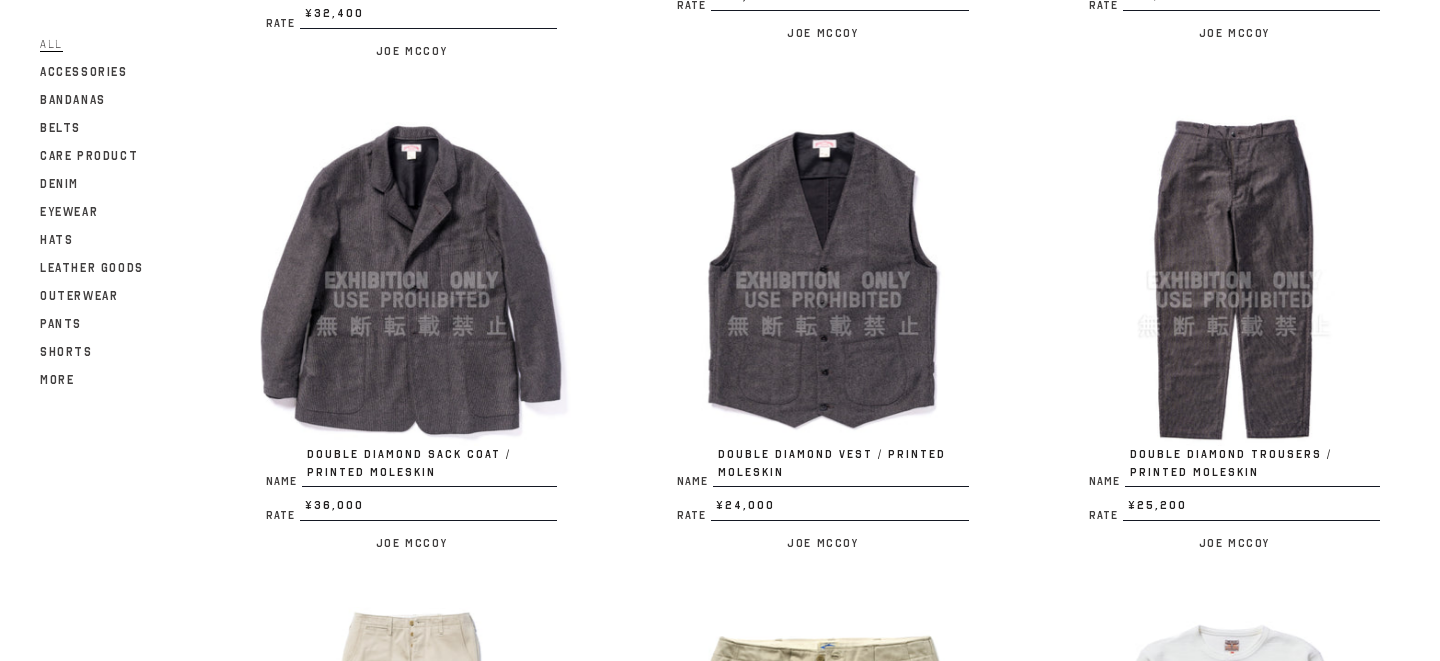 scroll, scrollTop: 689, scrollLeft: 0, axis: vertical 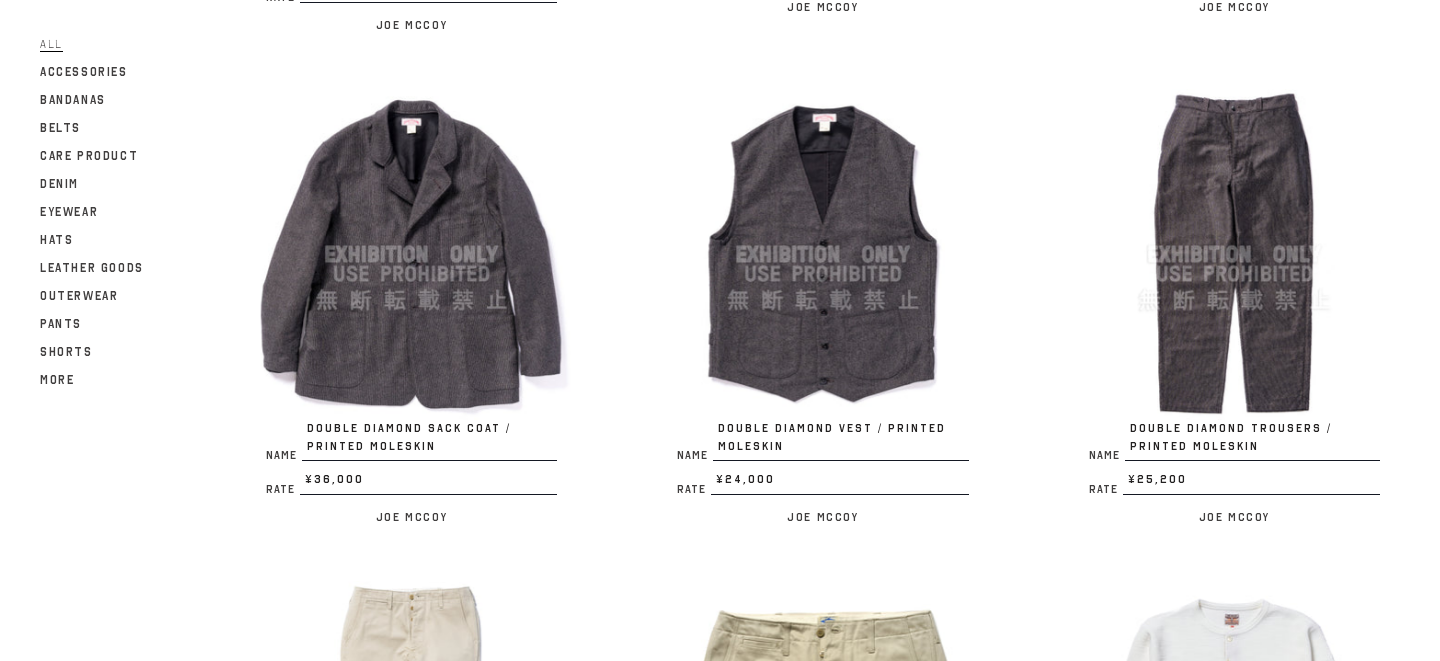 click at bounding box center [1234, 254] 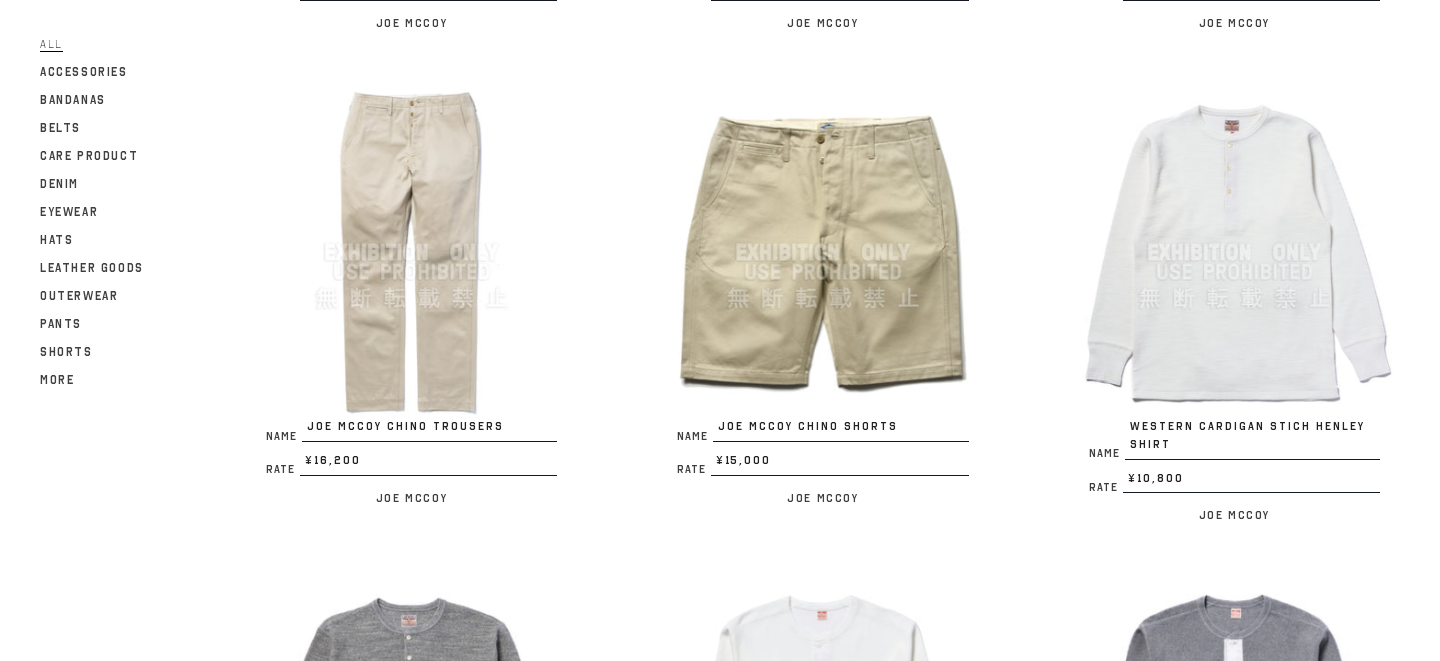 scroll, scrollTop: 1184, scrollLeft: 0, axis: vertical 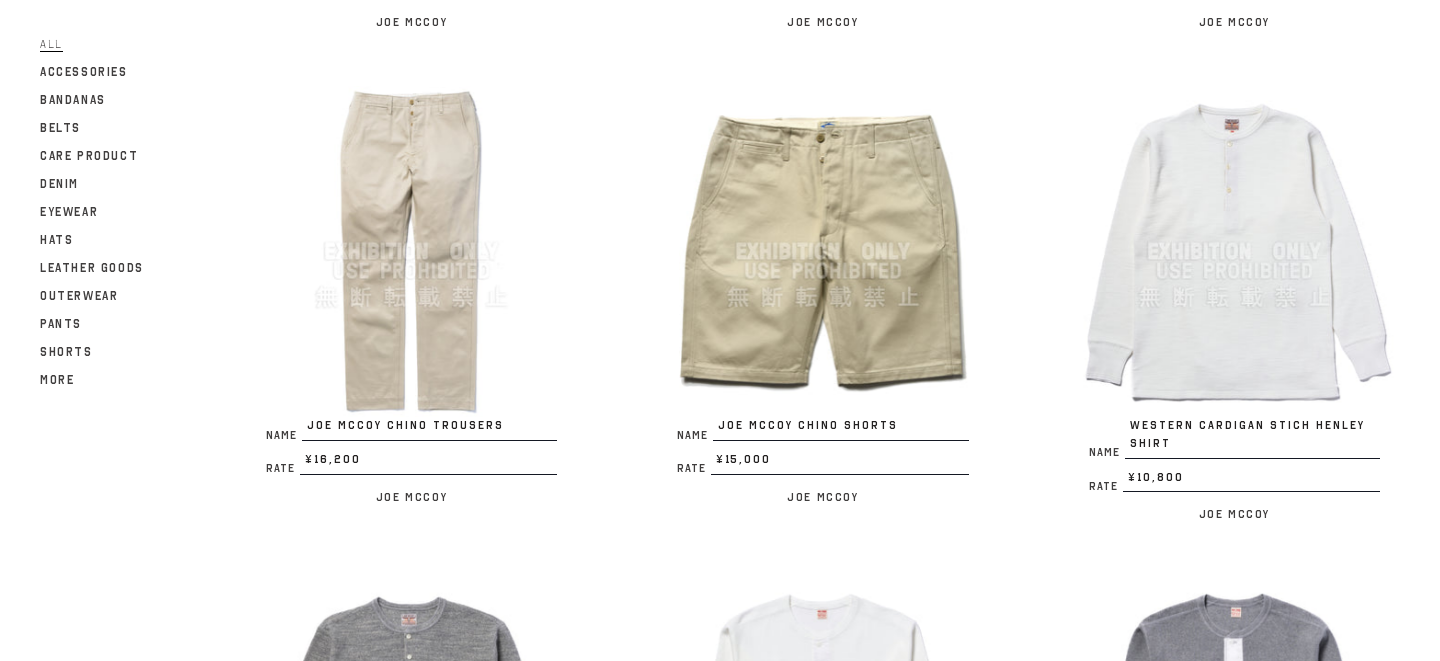 click at bounding box center (1234, 251) 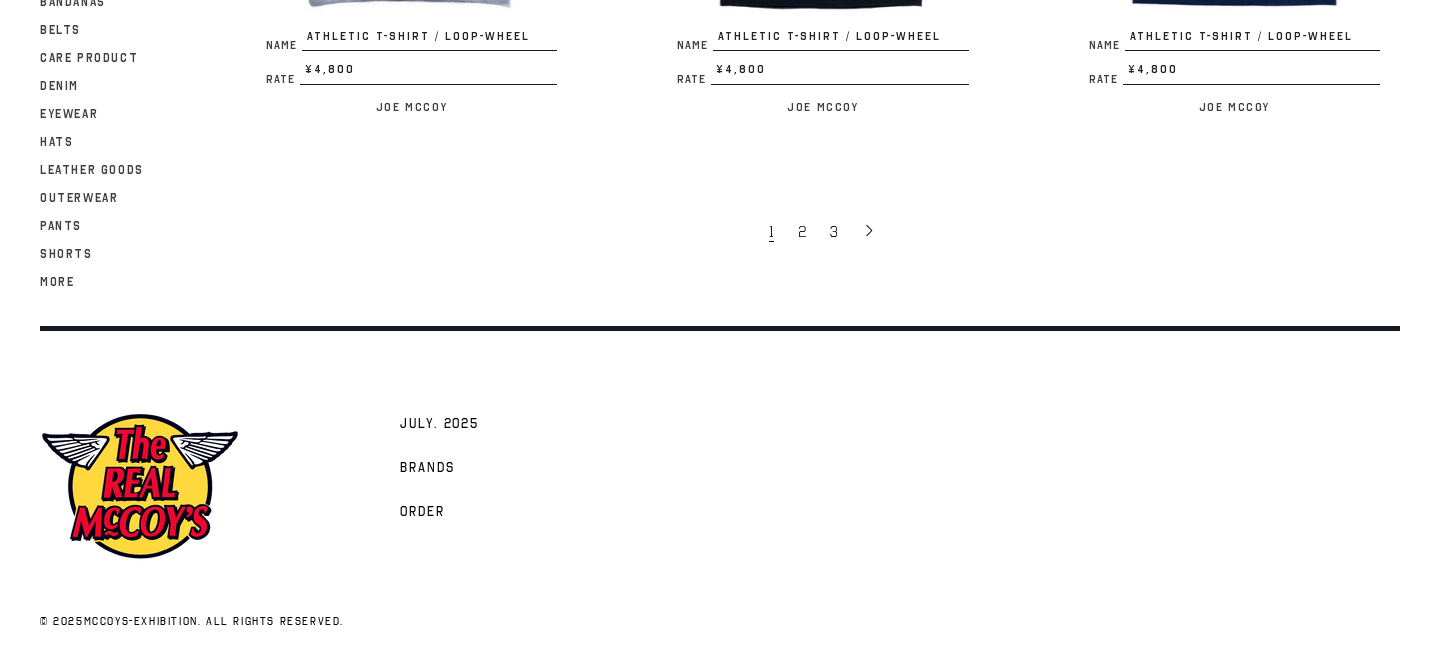 scroll, scrollTop: 3990, scrollLeft: 0, axis: vertical 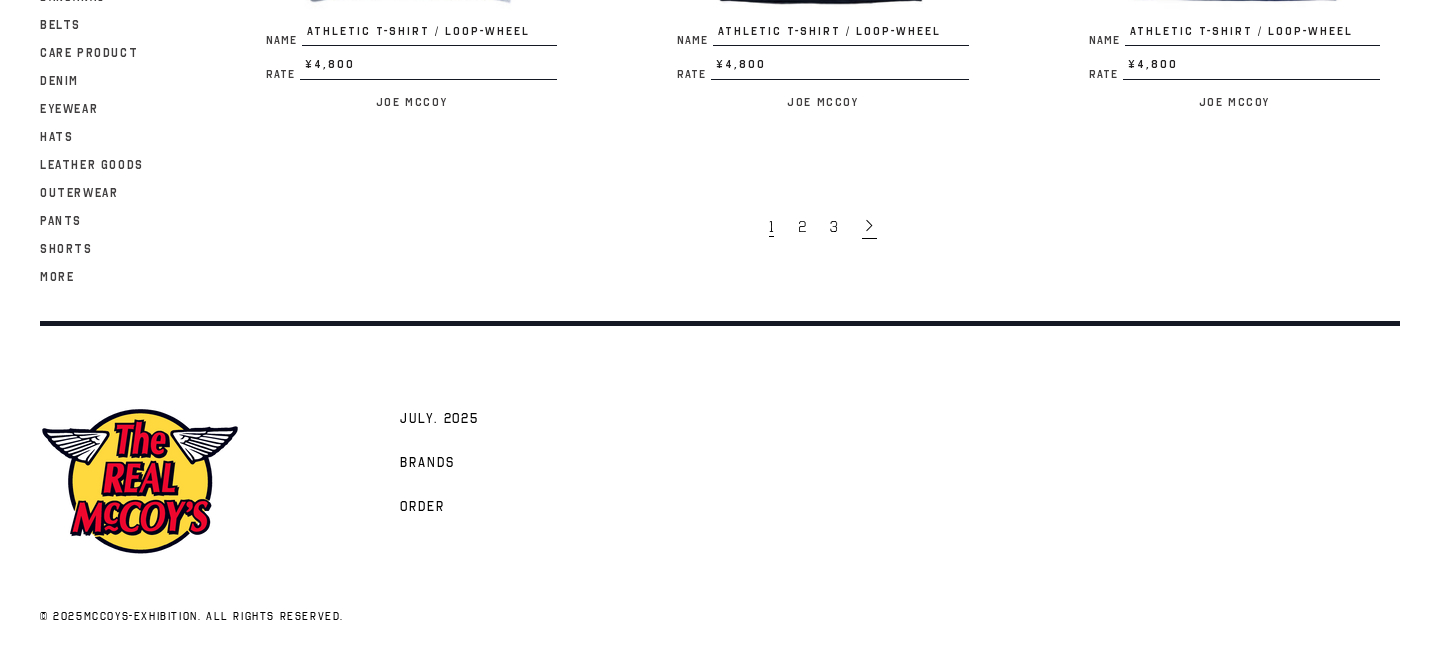 click at bounding box center (869, 225) 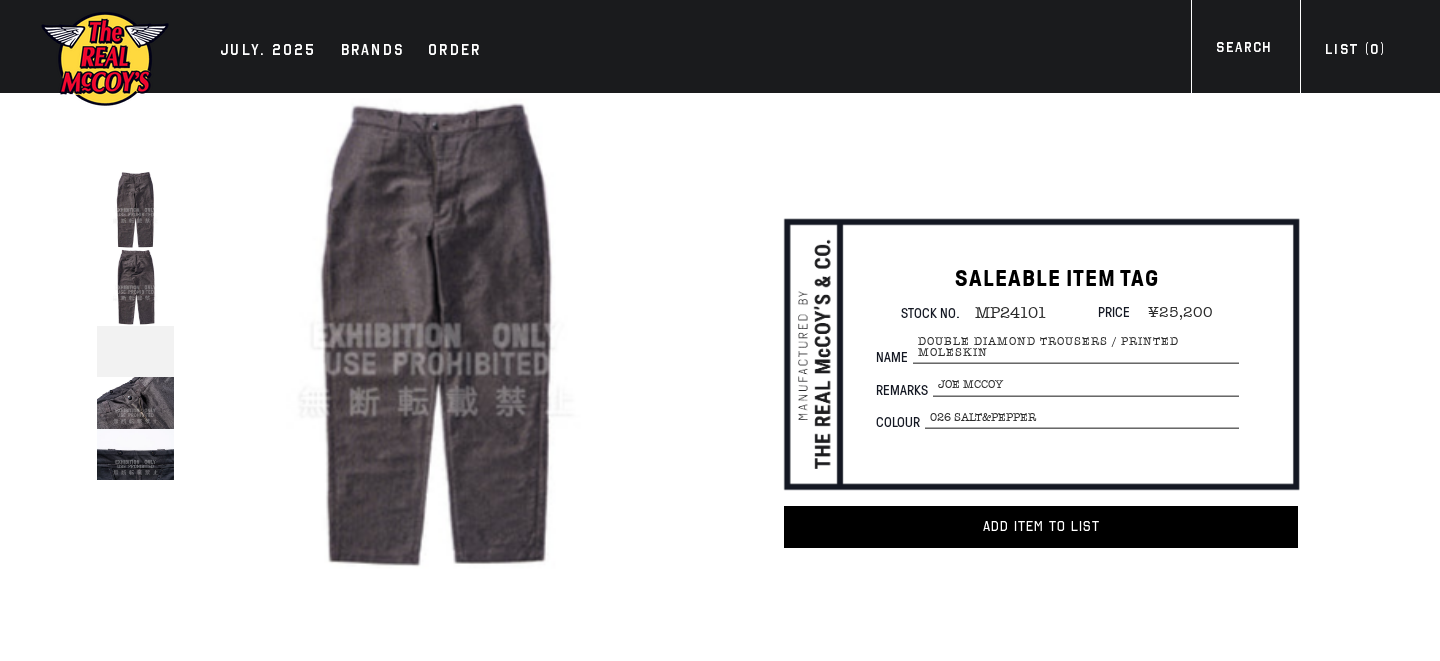 scroll, scrollTop: 11, scrollLeft: 0, axis: vertical 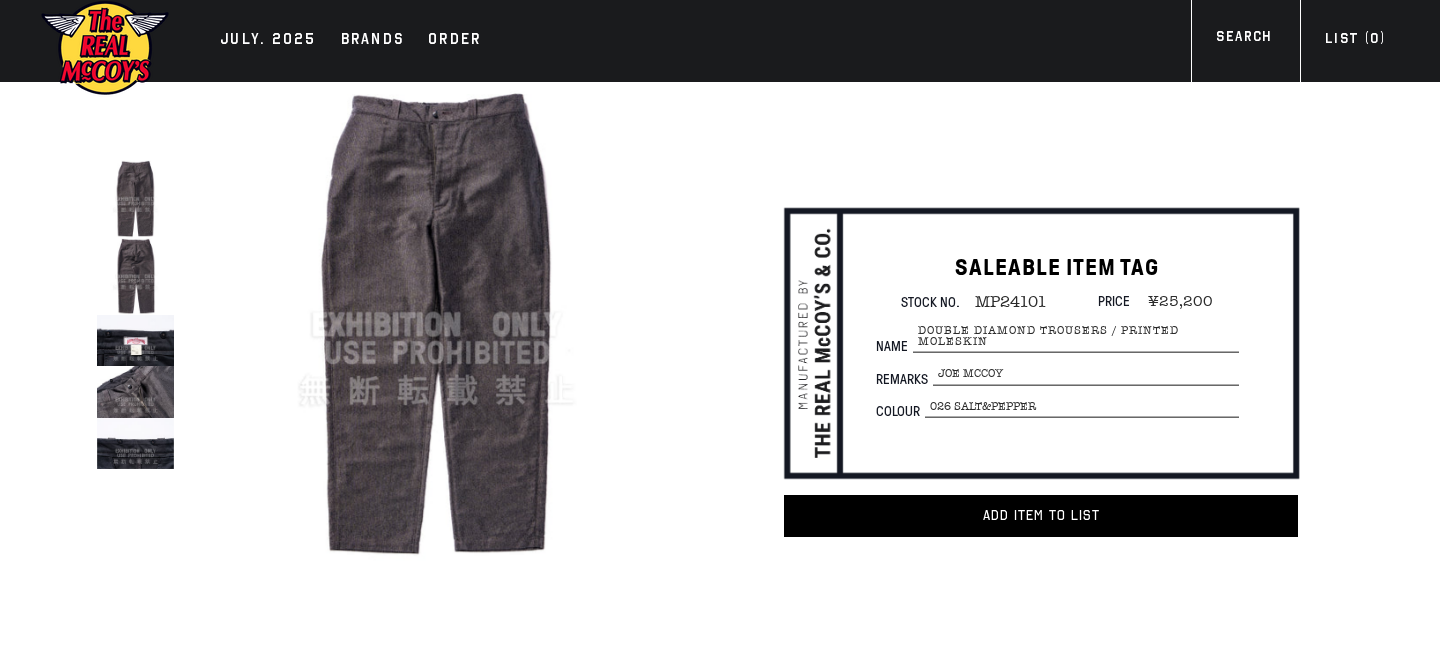 click at bounding box center [135, 276] 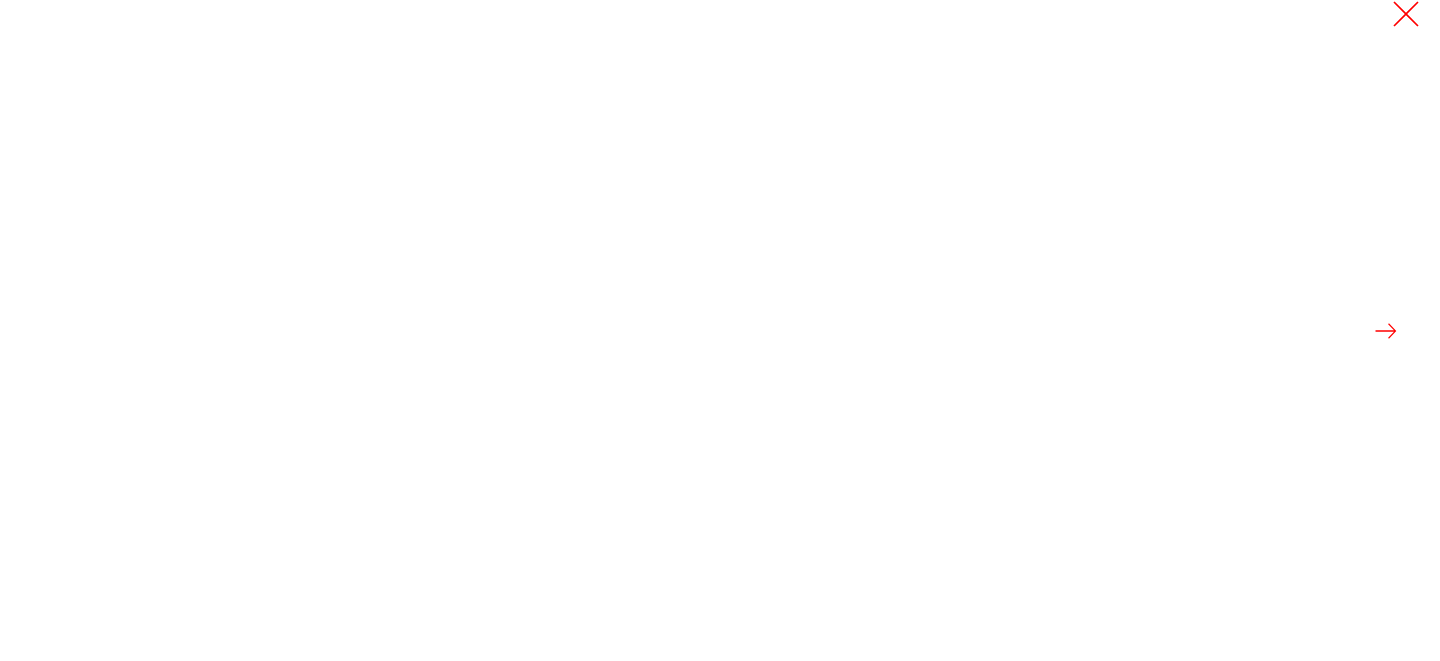 click at bounding box center [1406, 14] 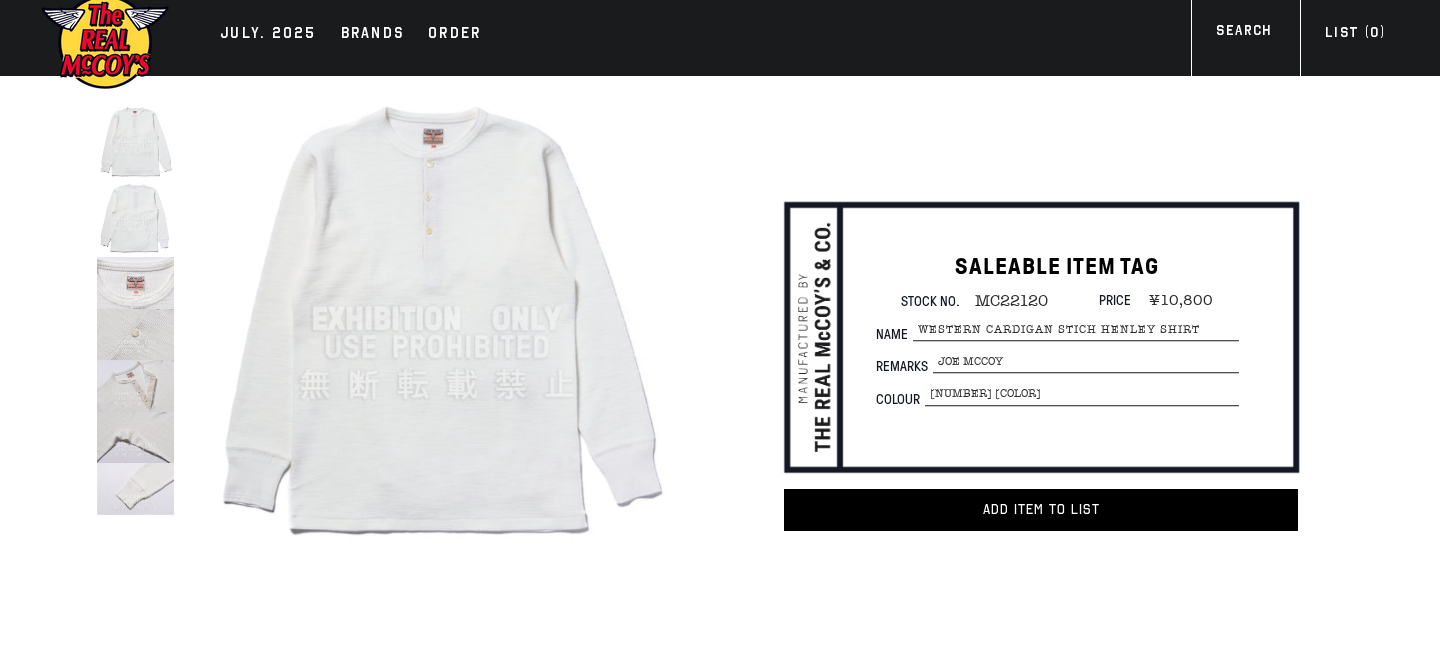 scroll, scrollTop: 20, scrollLeft: 0, axis: vertical 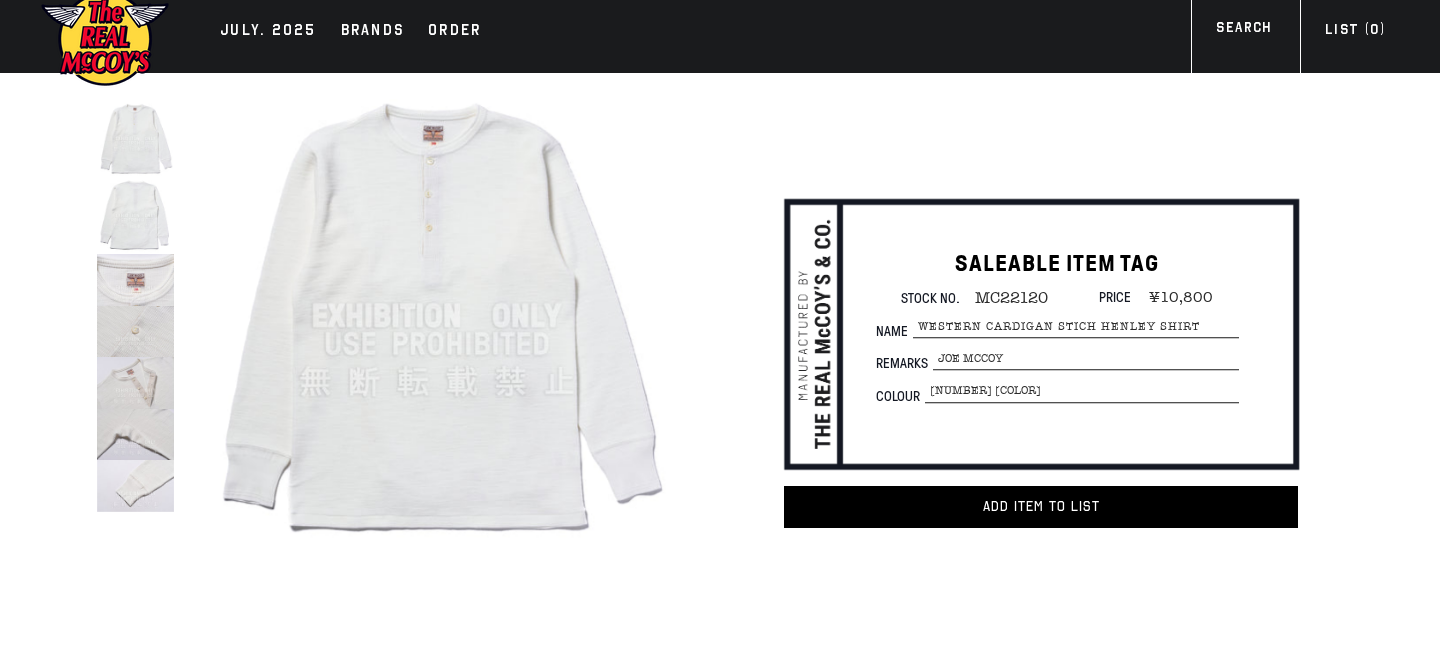 click at bounding box center [135, 279] 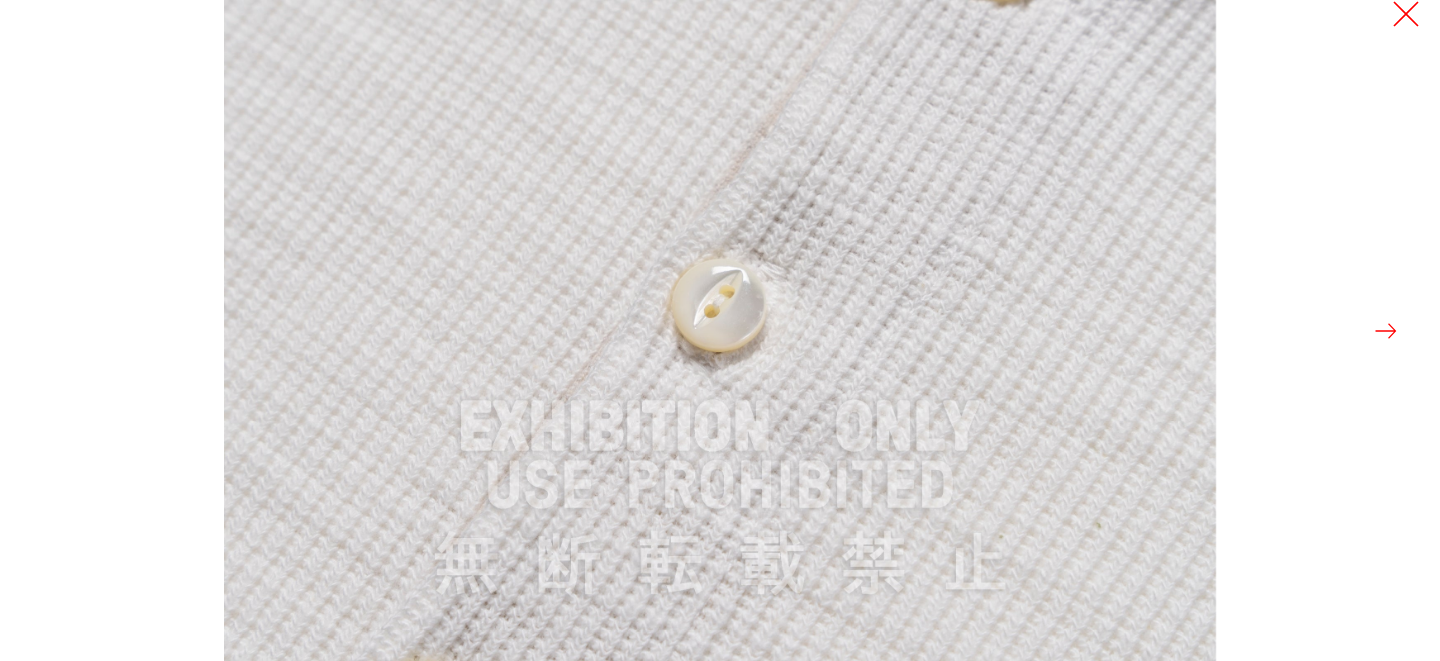 click at bounding box center (1406, 14) 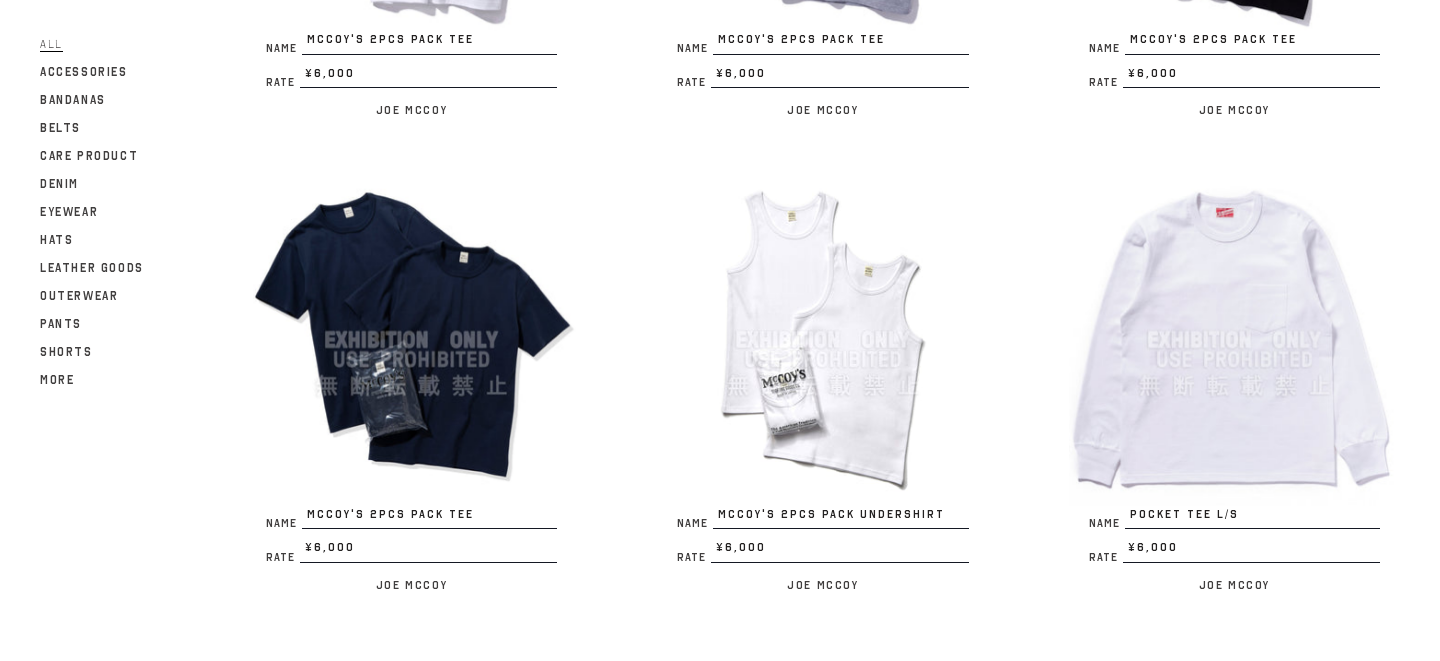 scroll, scrollTop: 625, scrollLeft: 0, axis: vertical 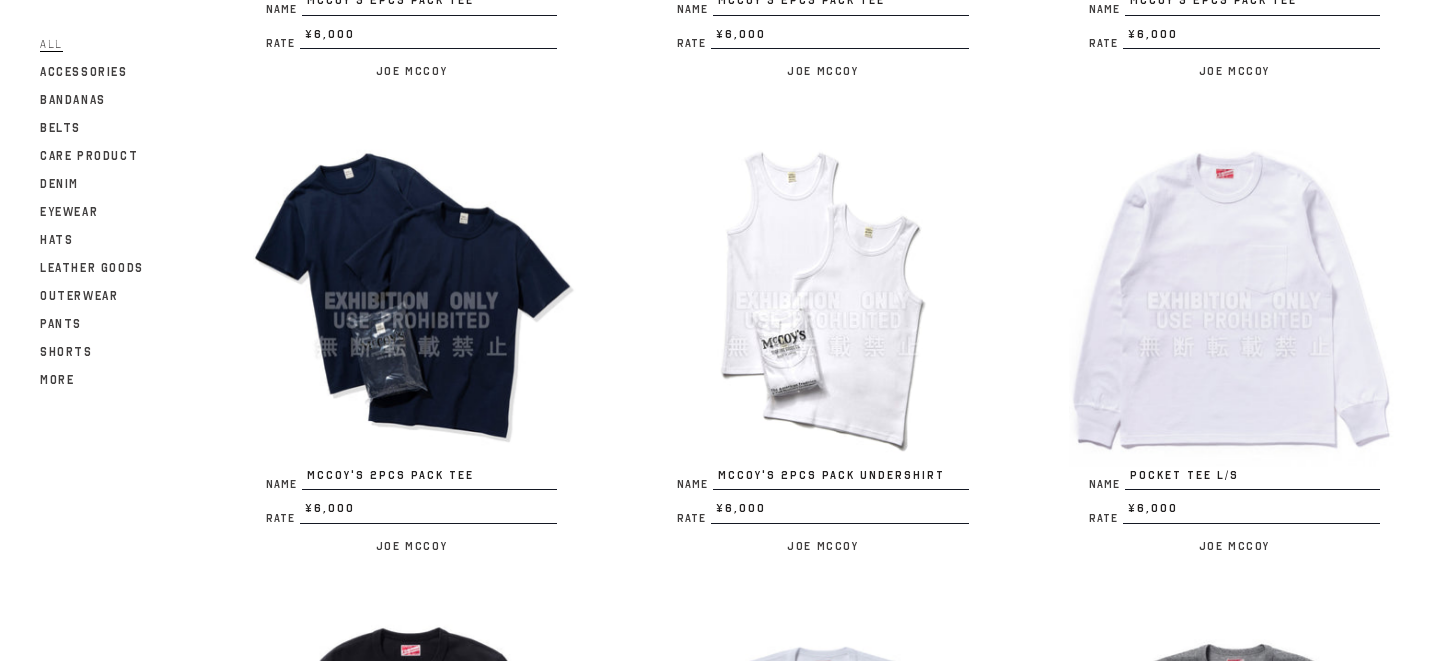 click at bounding box center (822, 300) 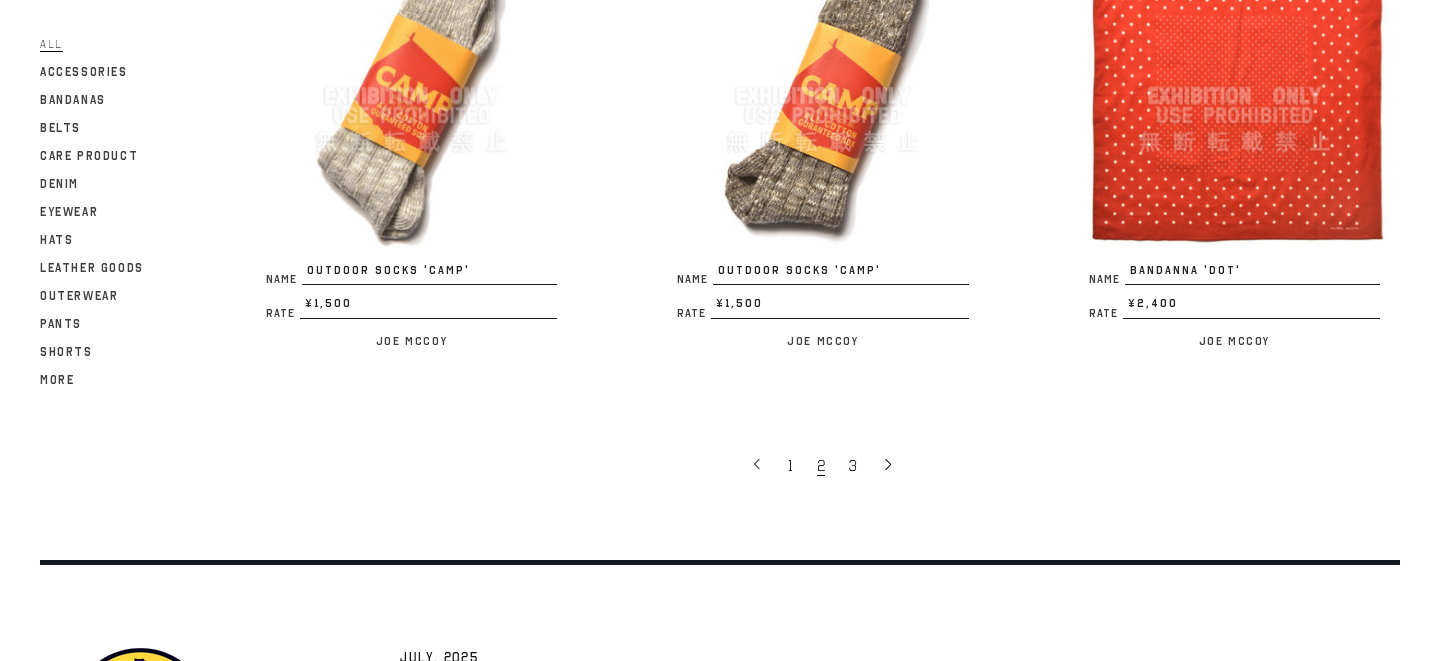 scroll, scrollTop: 3781, scrollLeft: 0, axis: vertical 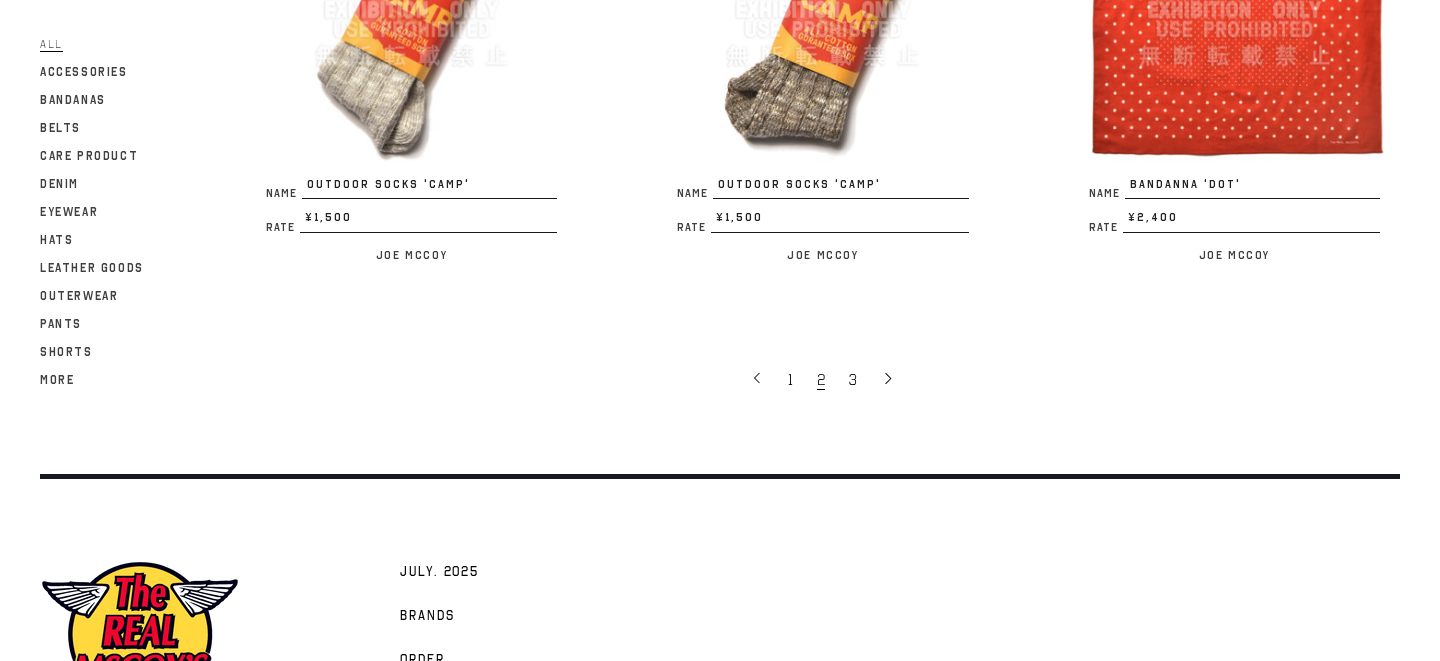 click at bounding box center (888, 379) 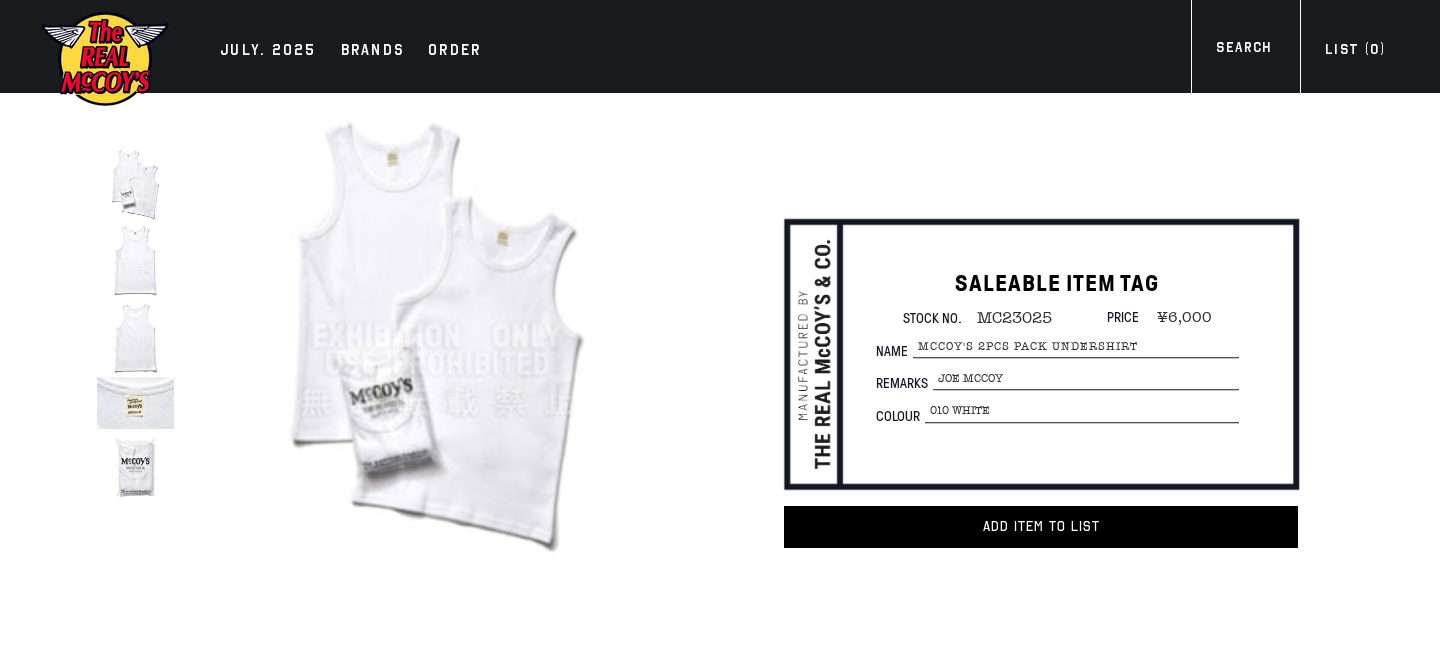 scroll, scrollTop: 11, scrollLeft: 0, axis: vertical 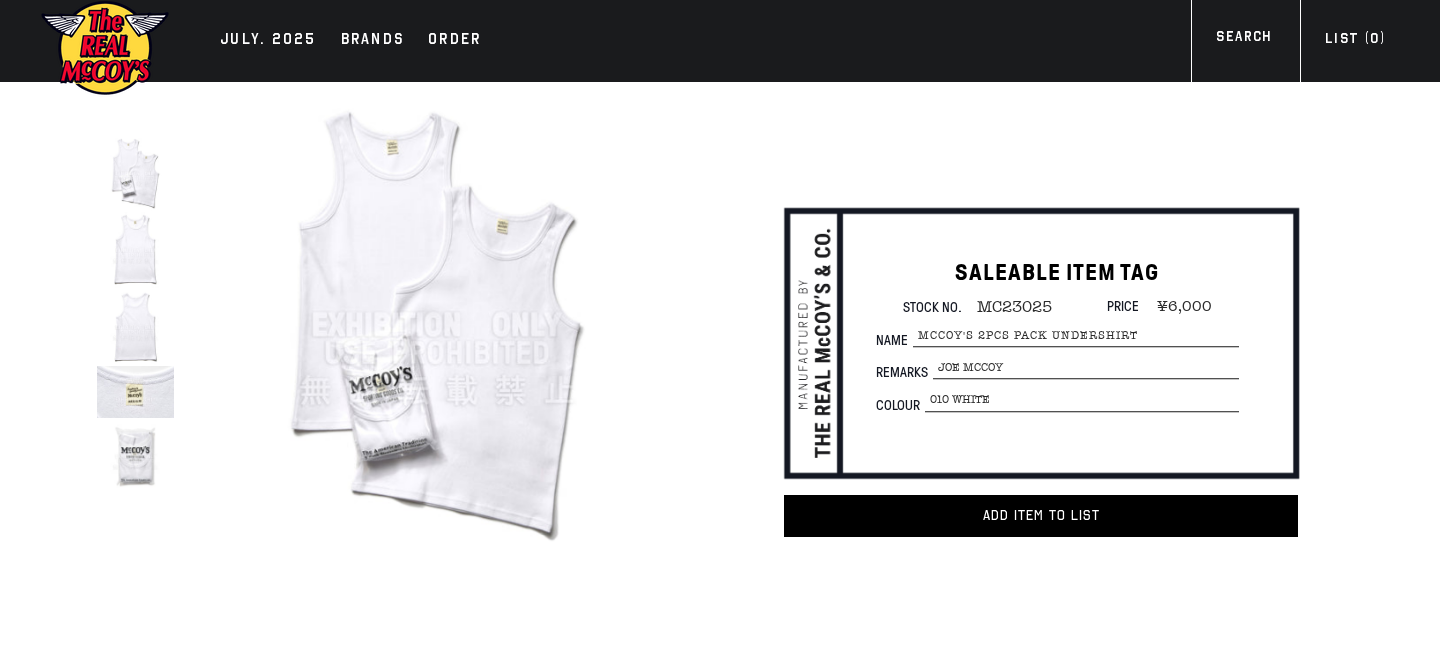 click at bounding box center [135, 250] 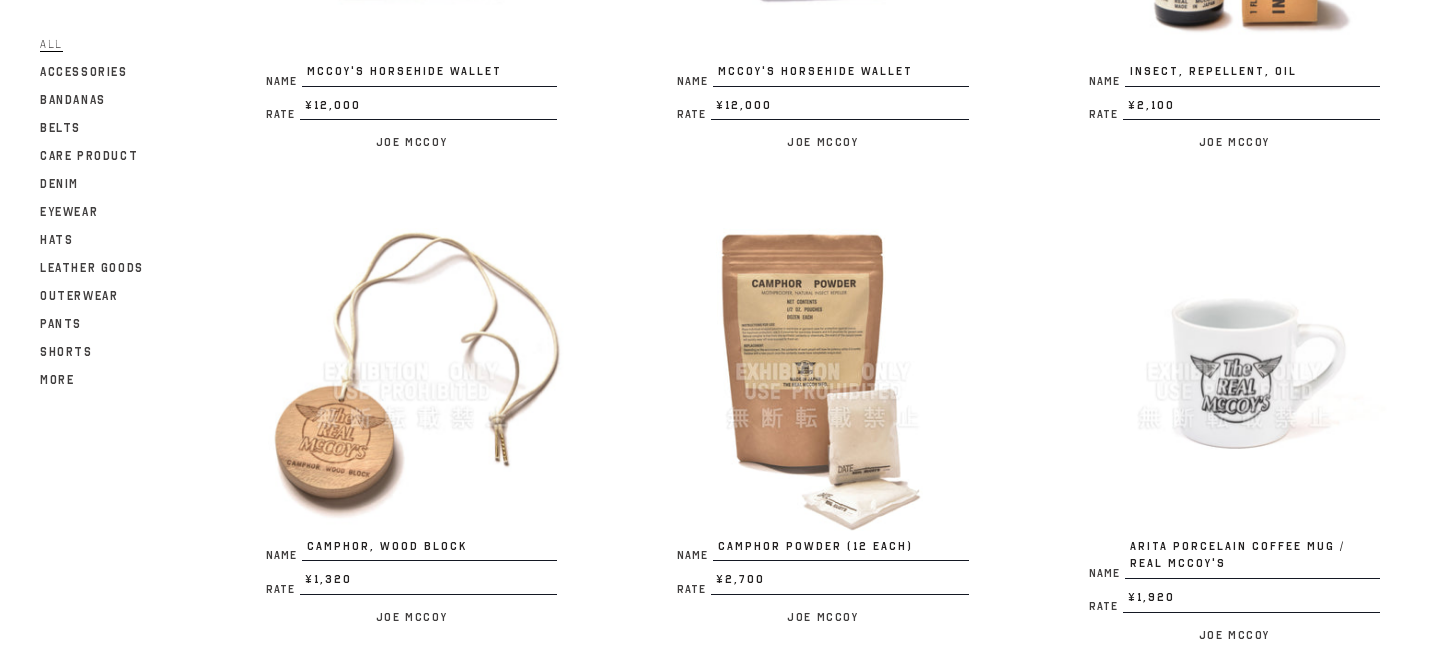 scroll, scrollTop: 1498, scrollLeft: 0, axis: vertical 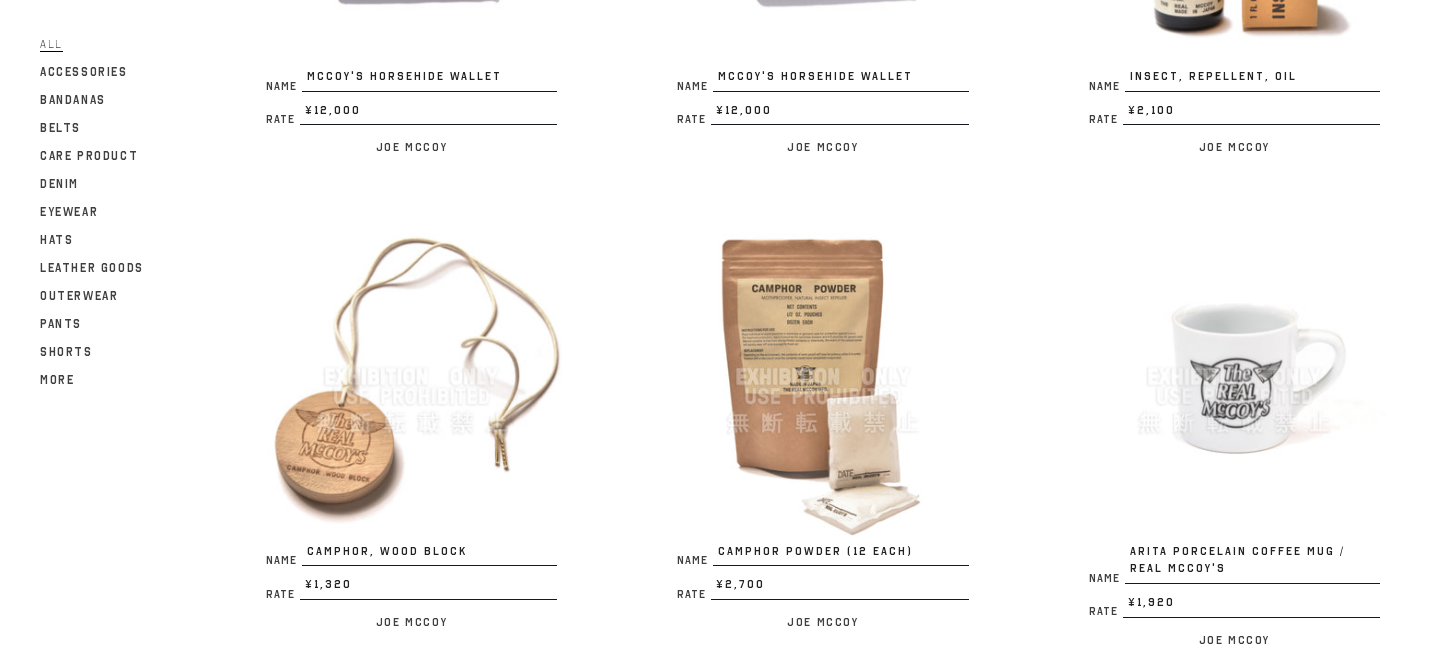 click at bounding box center (822, 376) 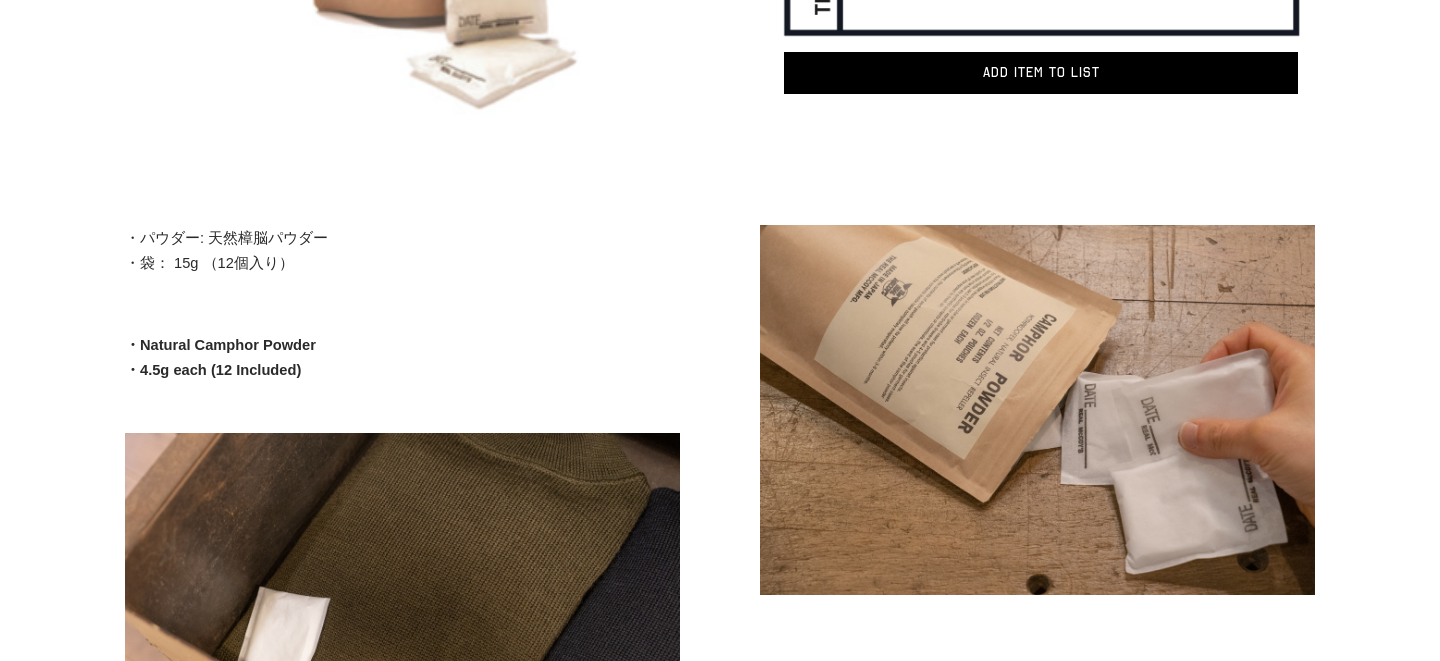 scroll, scrollTop: 0, scrollLeft: 0, axis: both 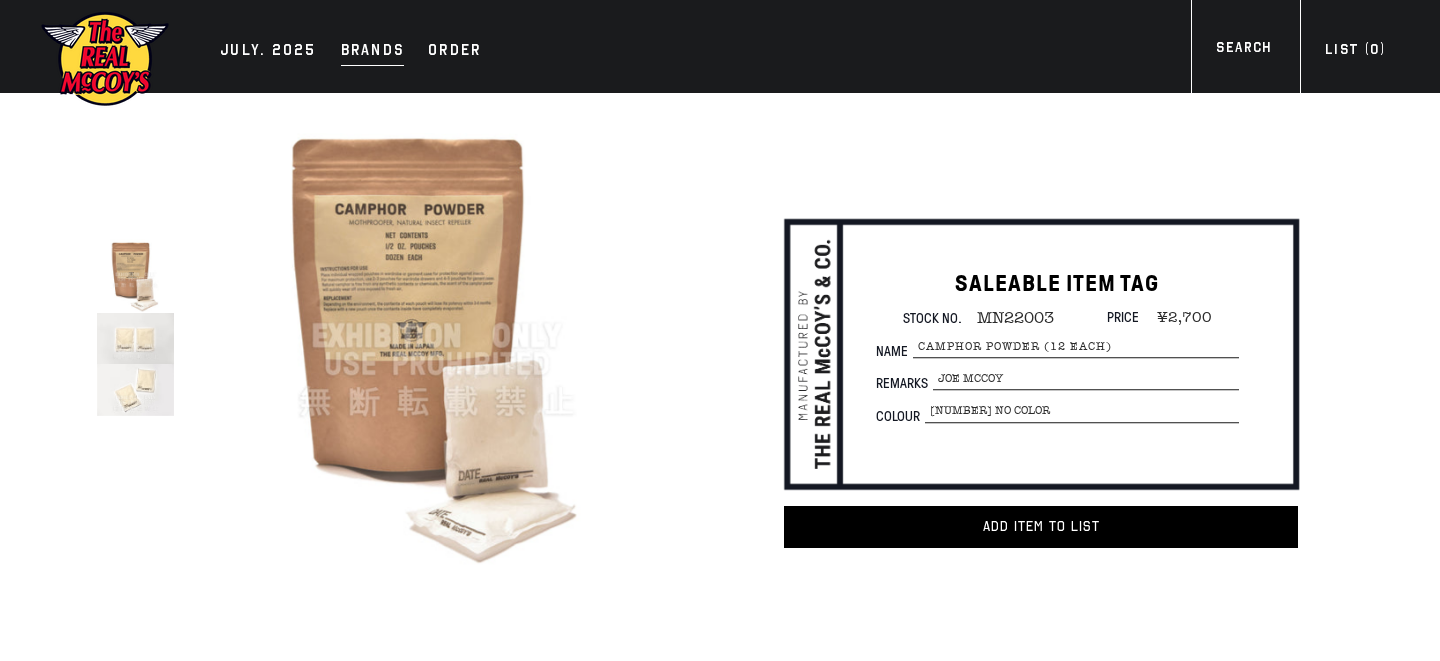 click on "Brands" at bounding box center (373, 52) 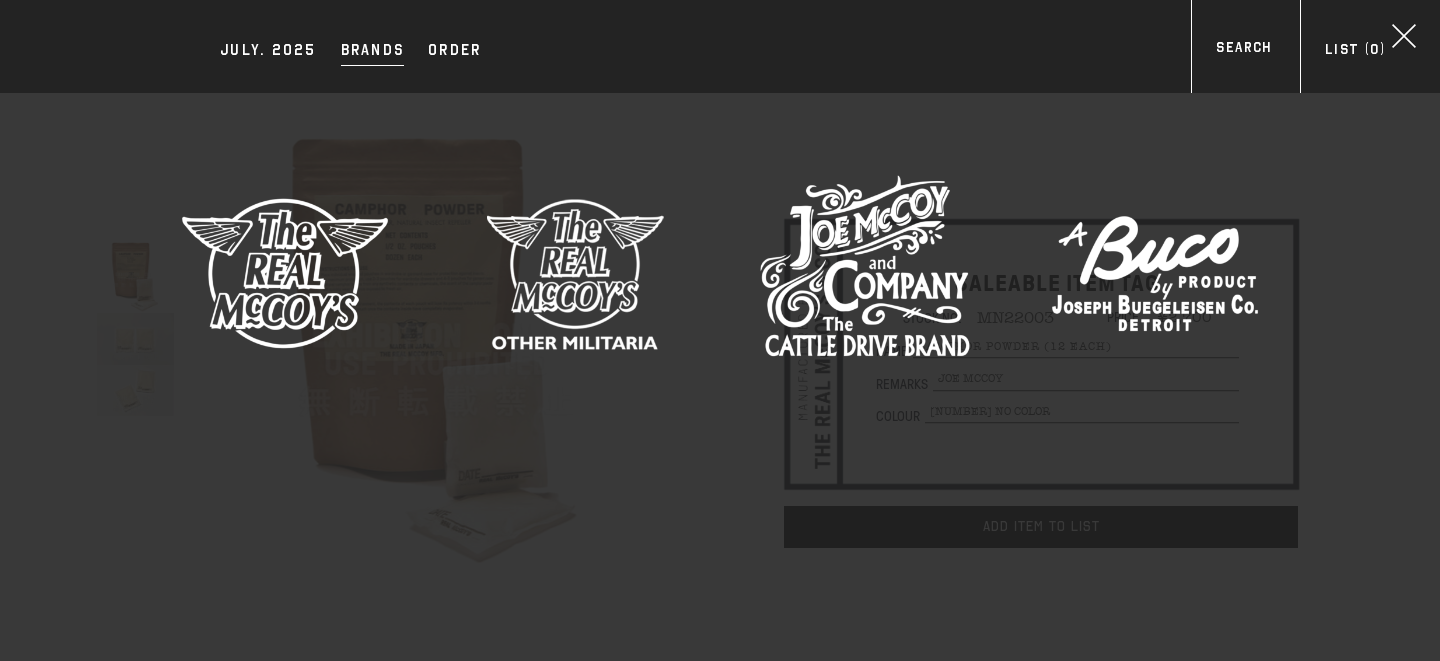 click at bounding box center (1155, 273) 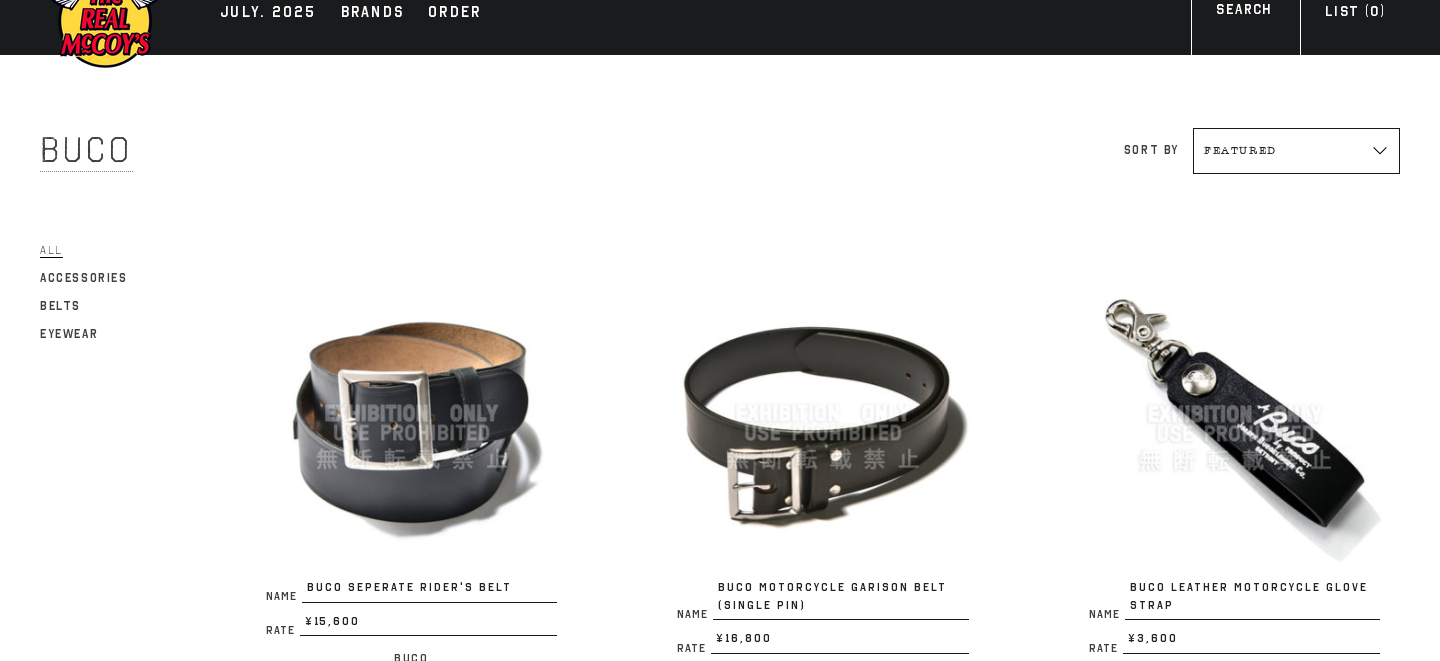scroll, scrollTop: 0, scrollLeft: 0, axis: both 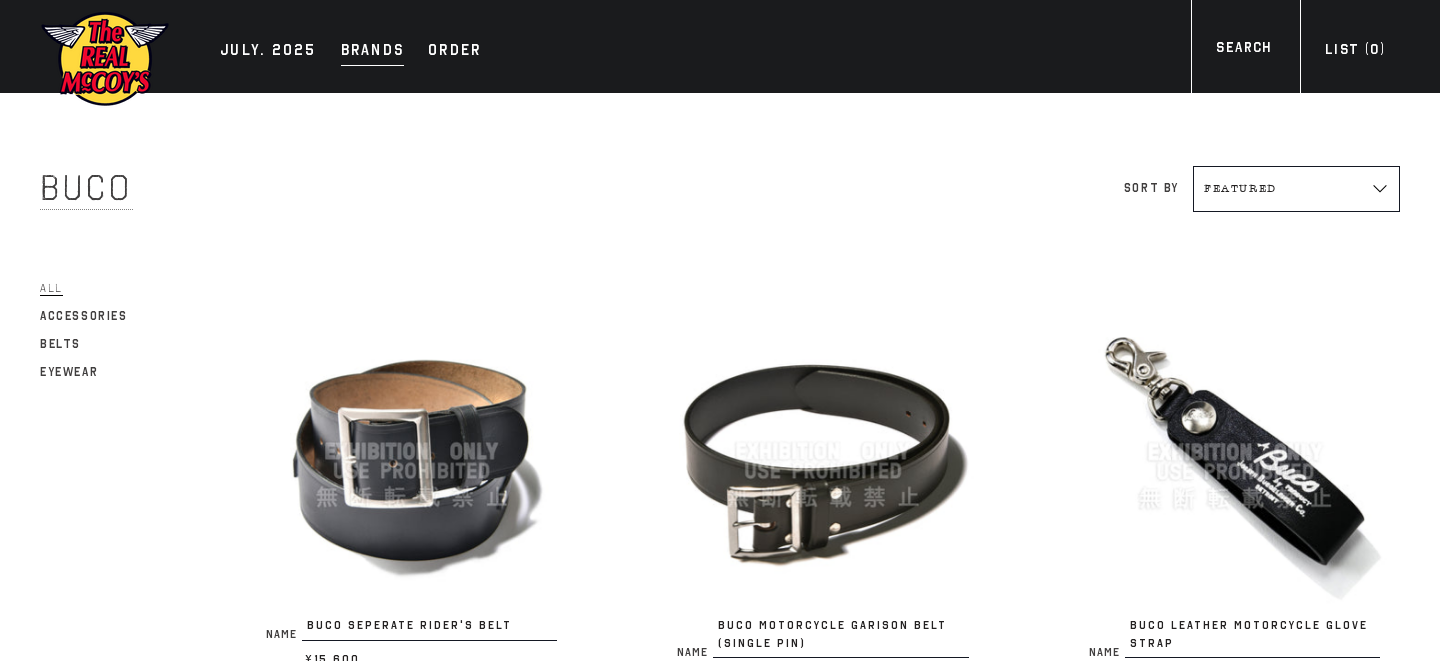 click on "Brands" at bounding box center (373, 52) 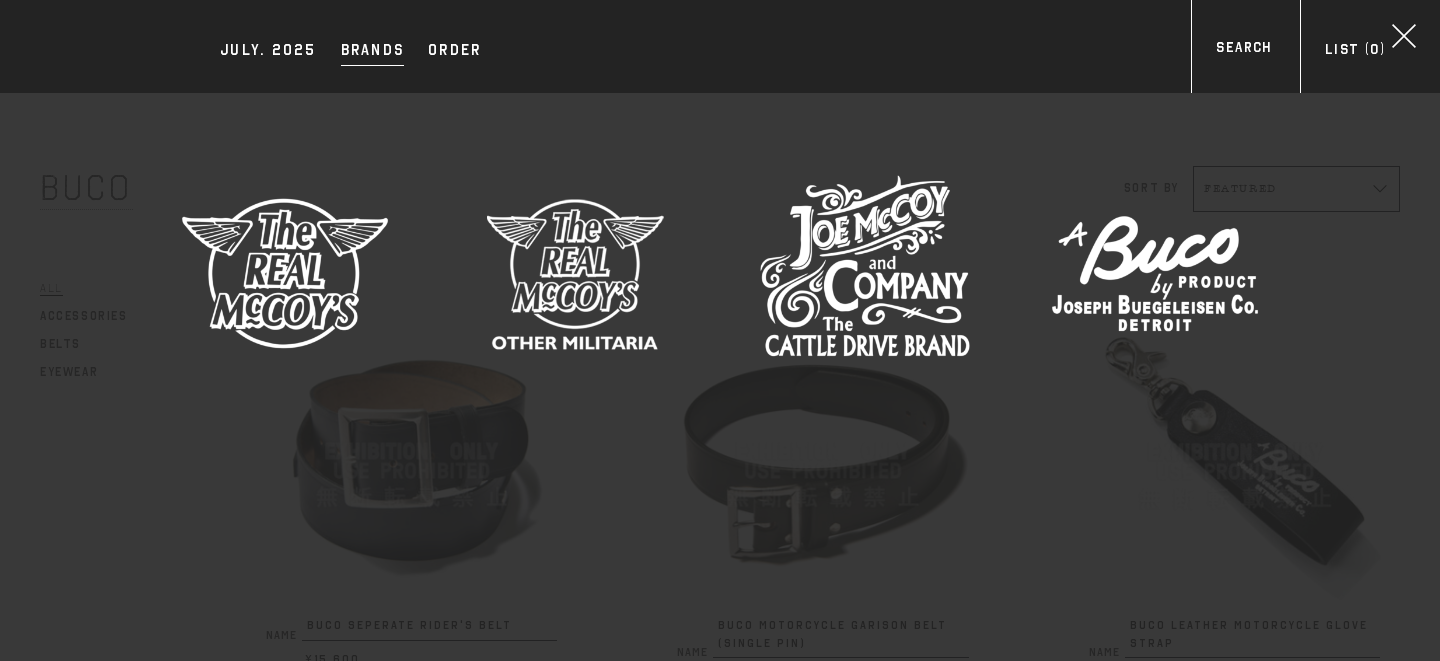 drag, startPoint x: 496, startPoint y: 62, endPoint x: 788, endPoint y: 84, distance: 292.8276 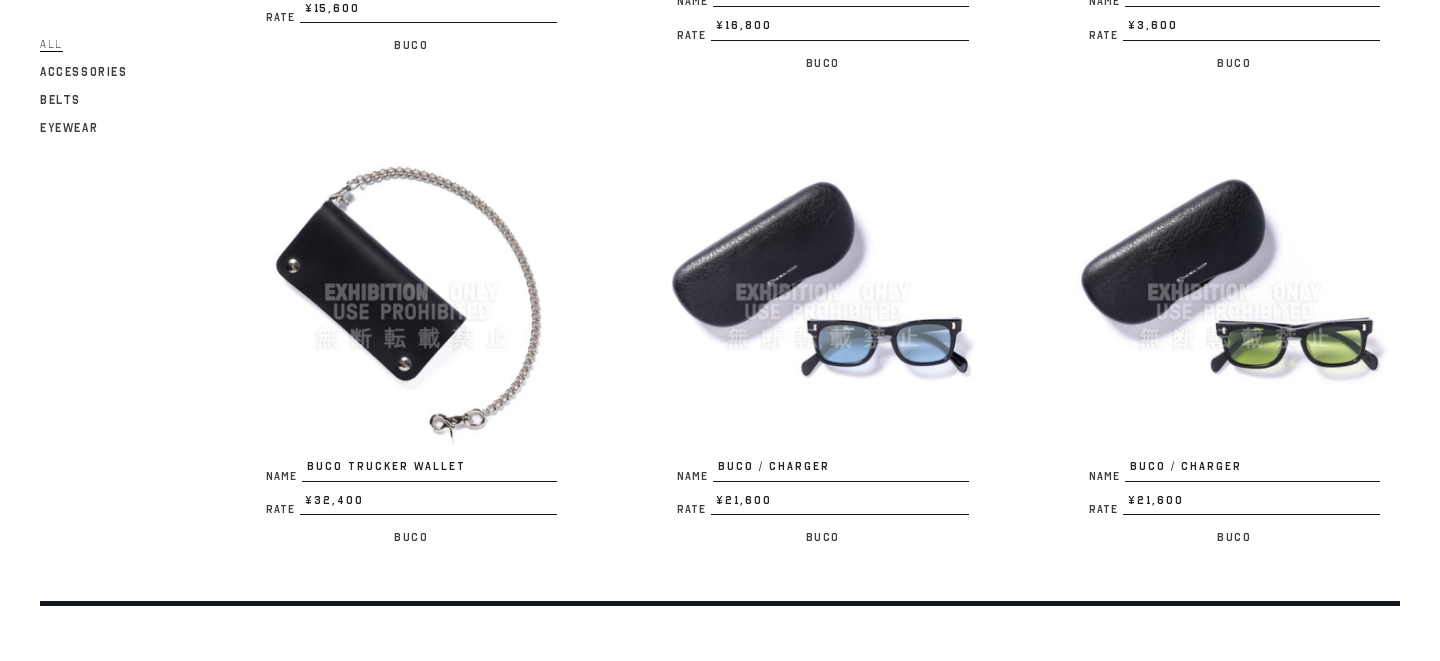 scroll, scrollTop: 653, scrollLeft: 0, axis: vertical 